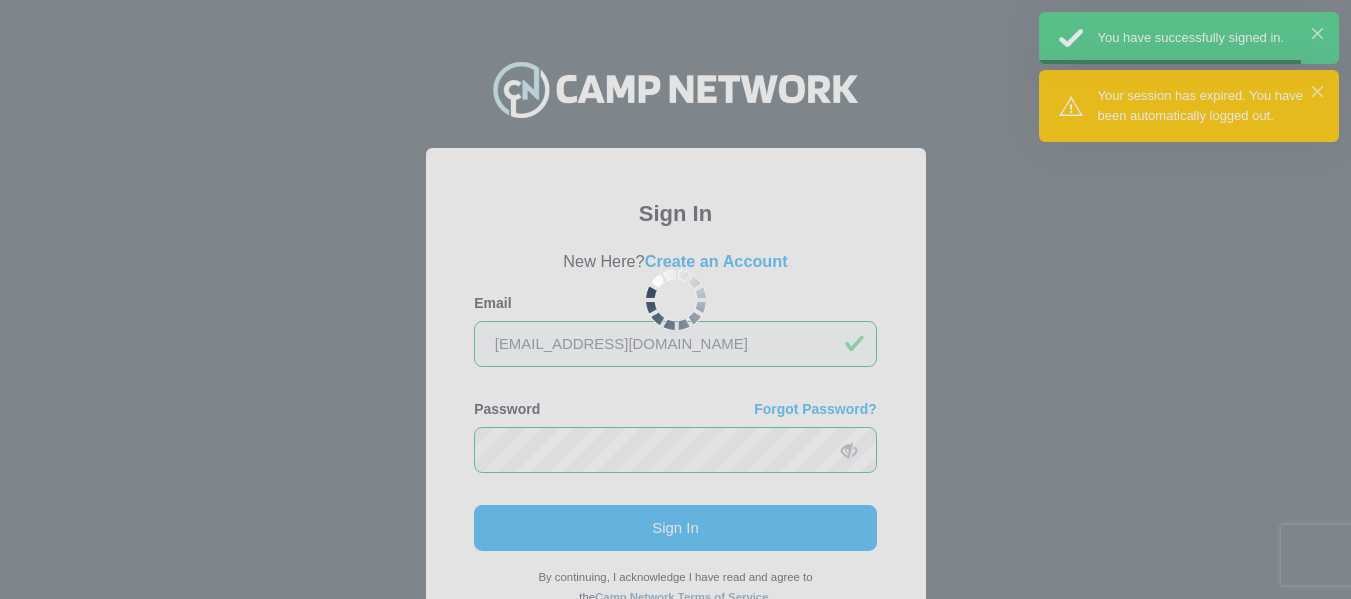 scroll, scrollTop: 0, scrollLeft: 0, axis: both 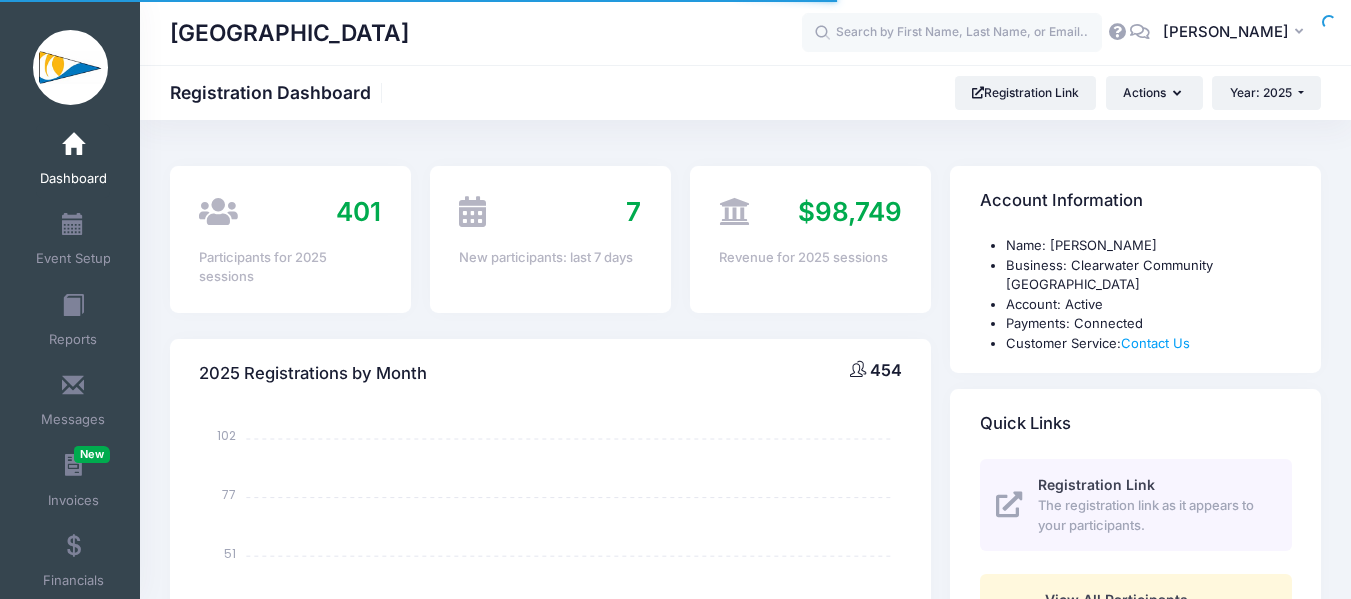select 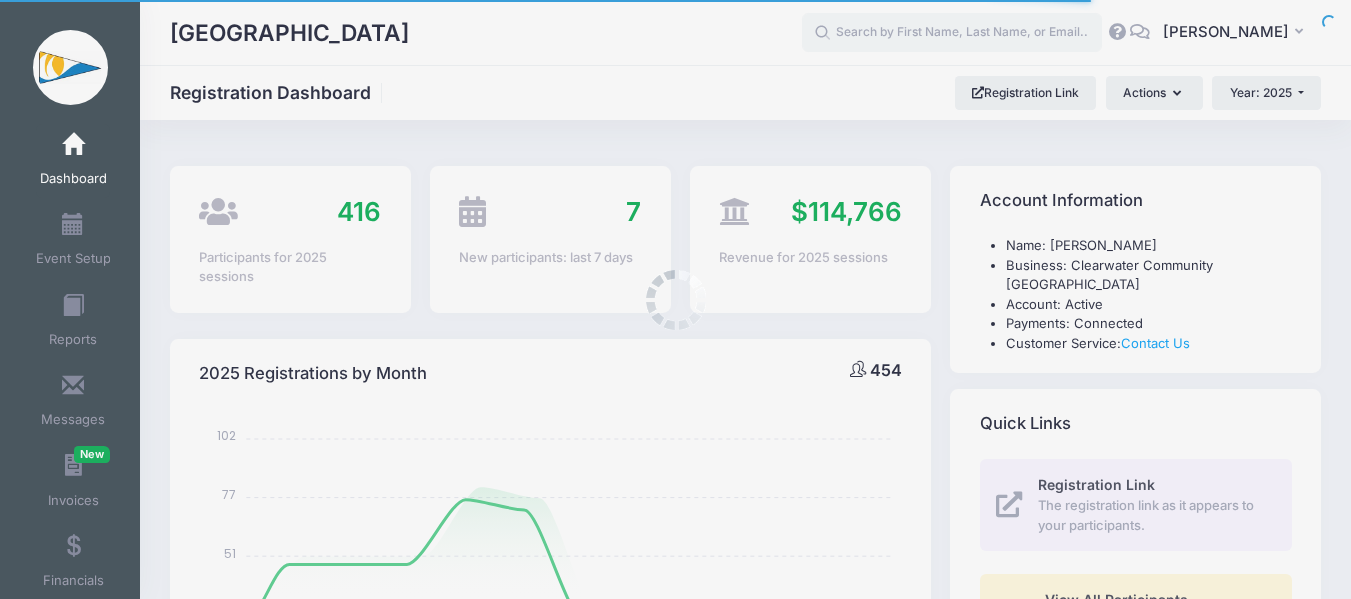 scroll, scrollTop: 0, scrollLeft: 0, axis: both 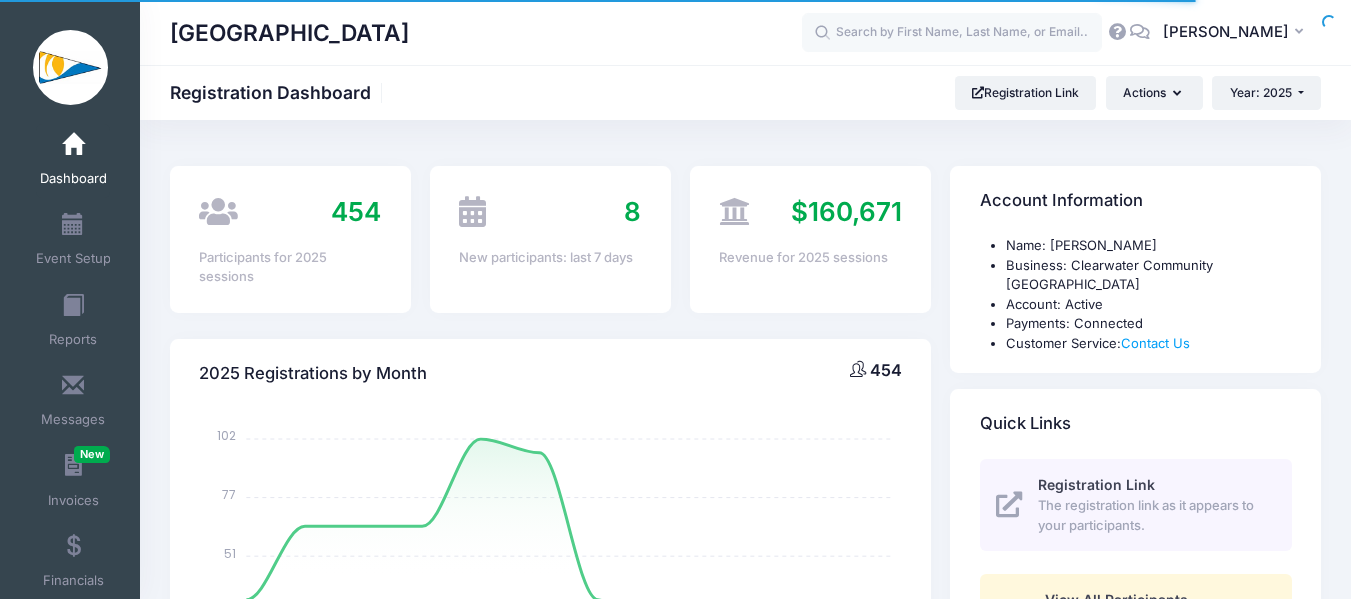 click on "8
New participants: last 7 days" at bounding box center (550, 239) 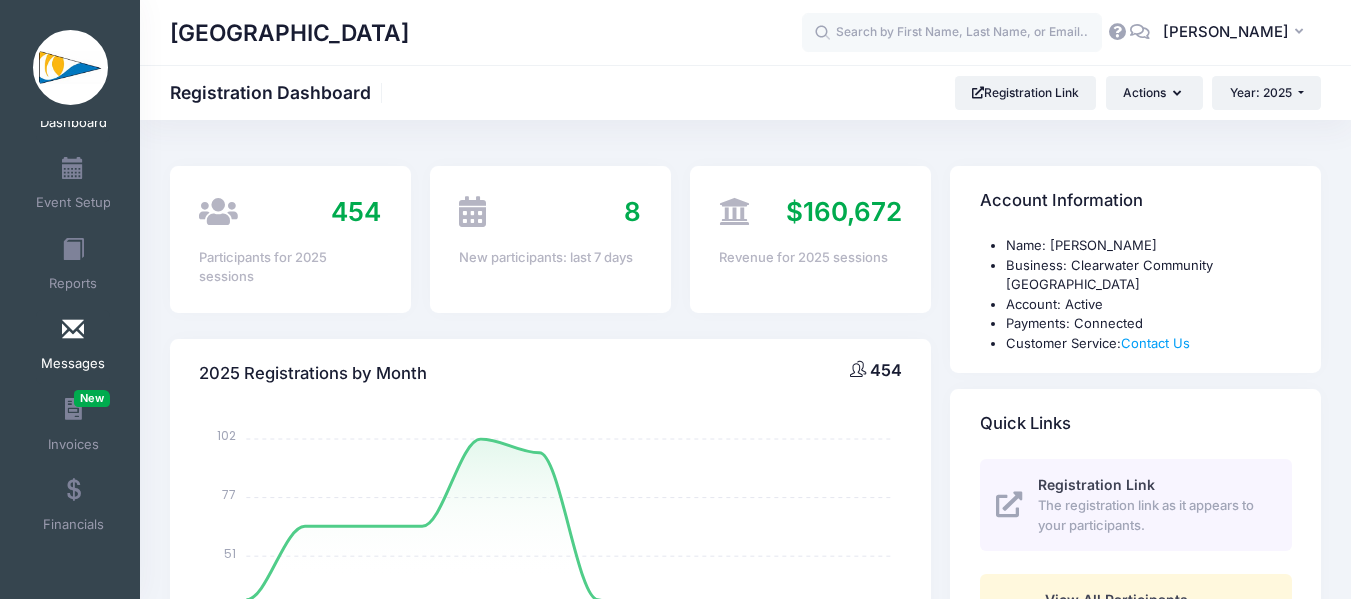 scroll, scrollTop: 0, scrollLeft: 0, axis: both 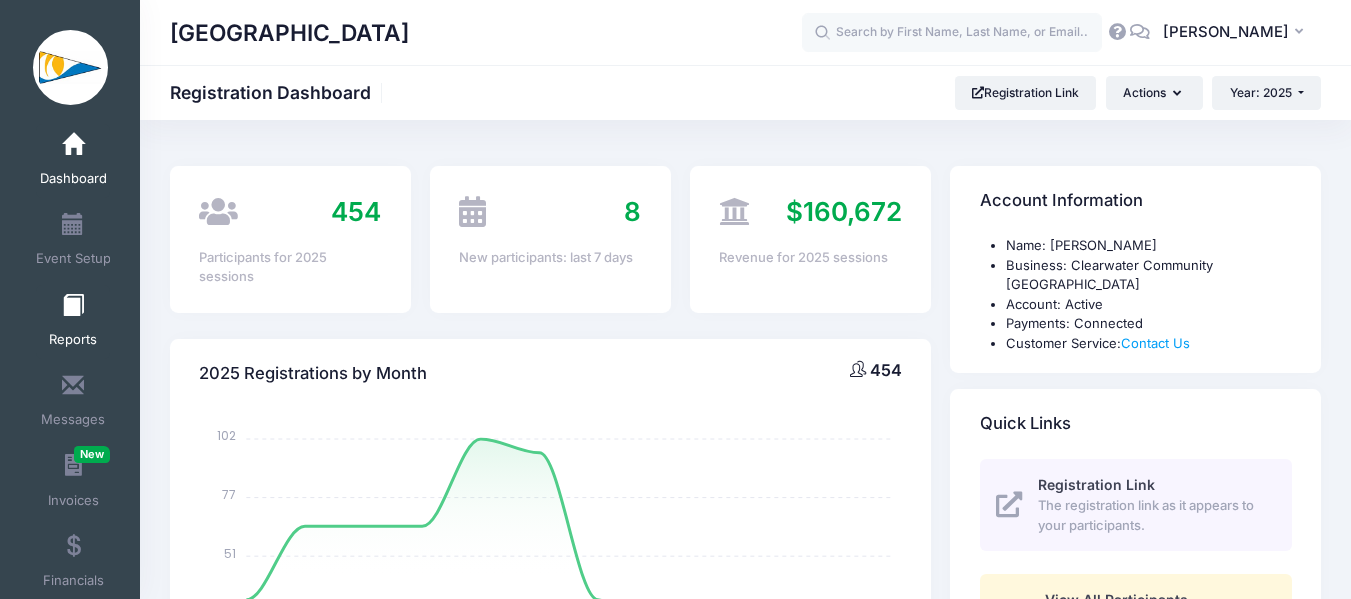 click at bounding box center [73, 306] 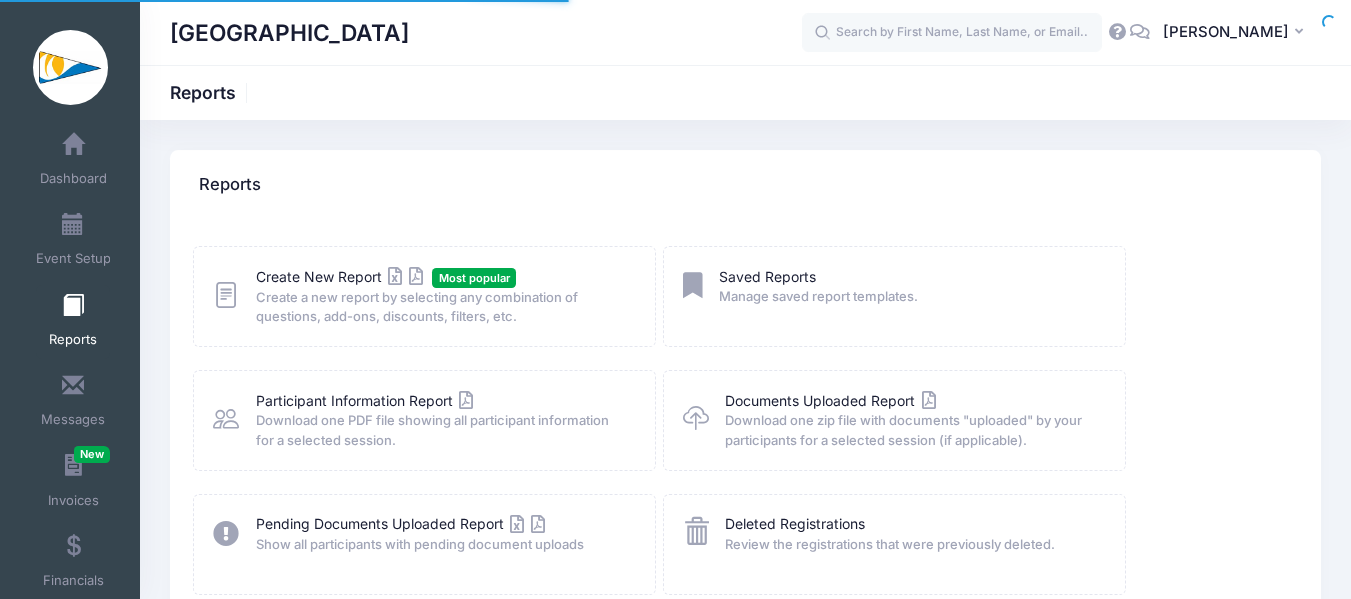 scroll, scrollTop: 0, scrollLeft: 0, axis: both 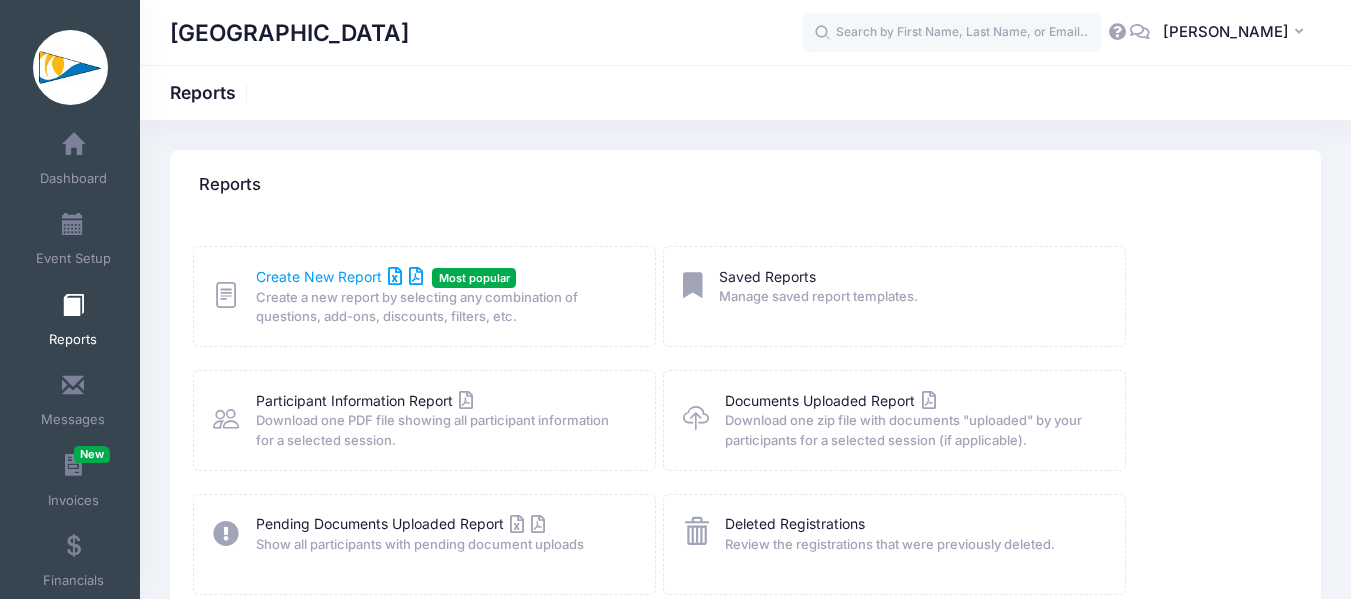 click on "Create New Report" at bounding box center [339, 276] 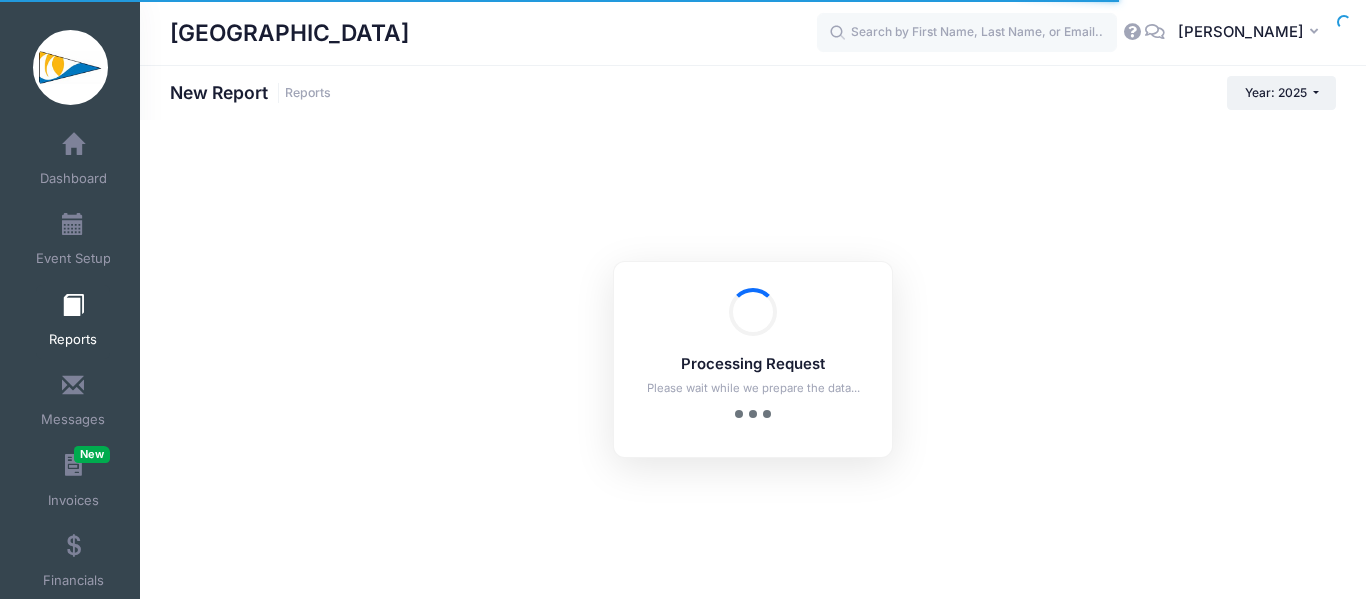 scroll, scrollTop: 0, scrollLeft: 0, axis: both 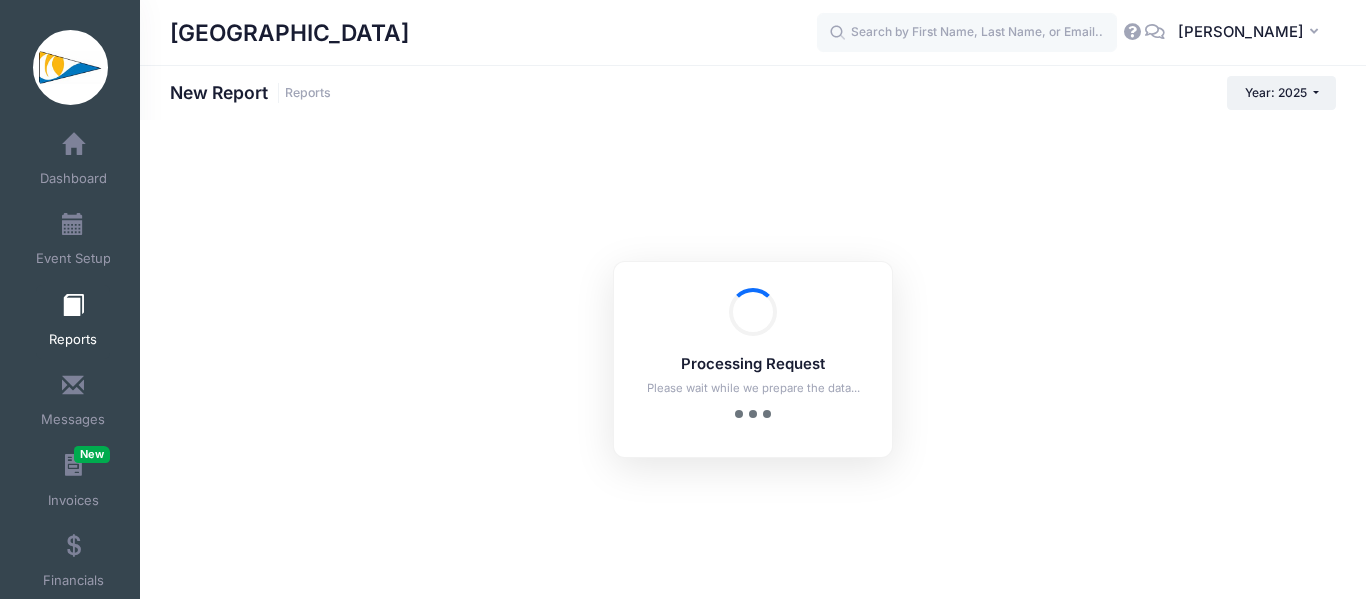checkbox on "true" 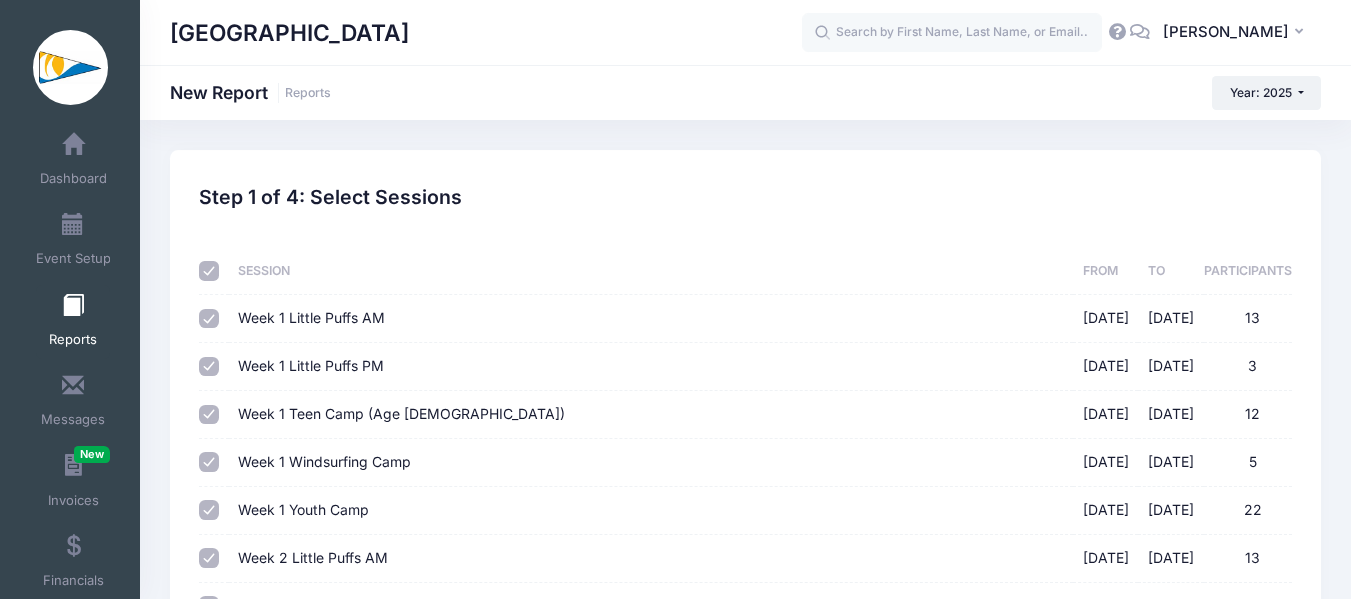 click at bounding box center [209, 271] 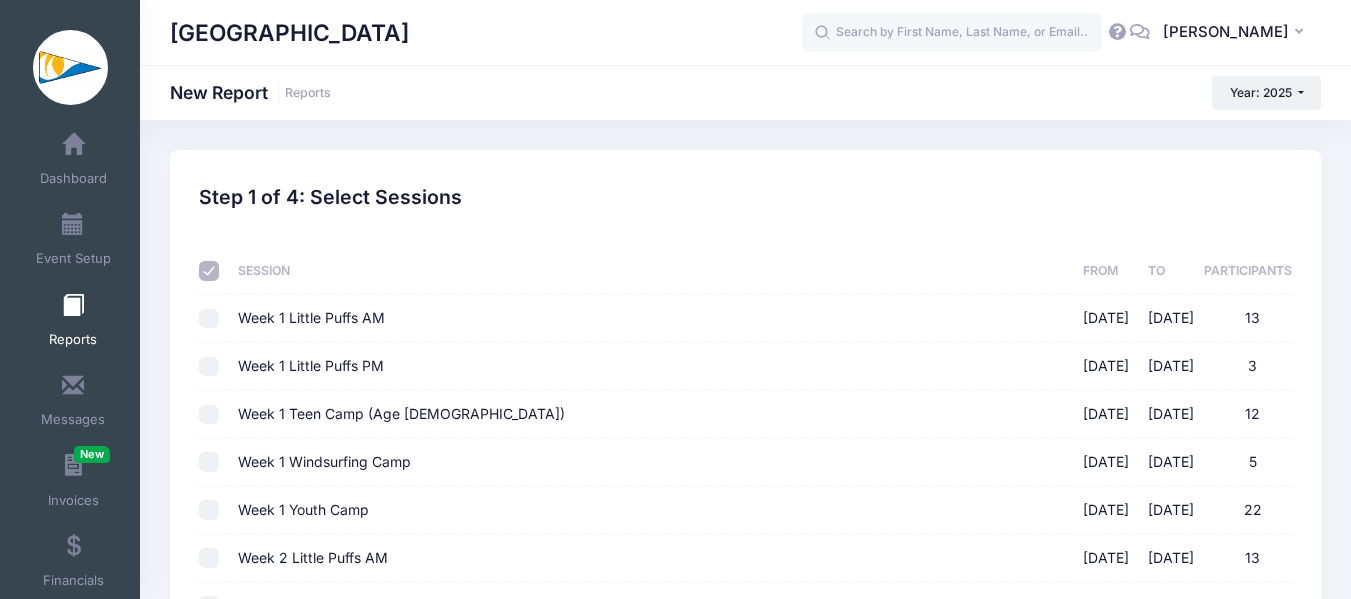 checkbox on "false" 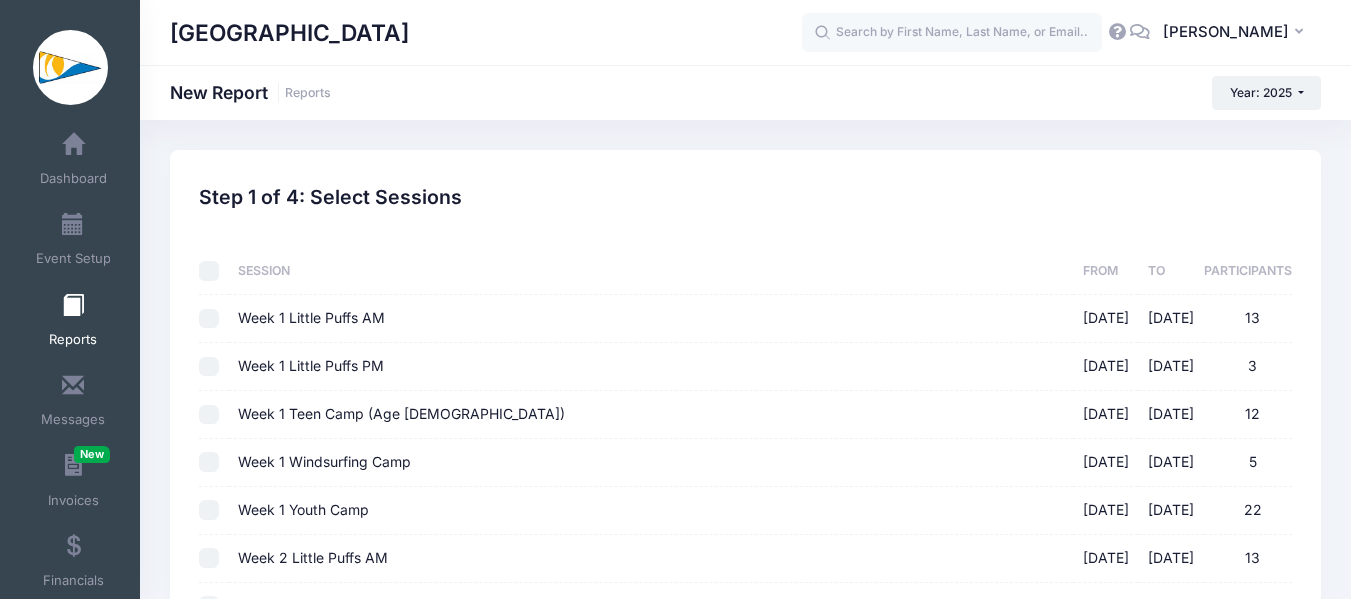 checkbox on "false" 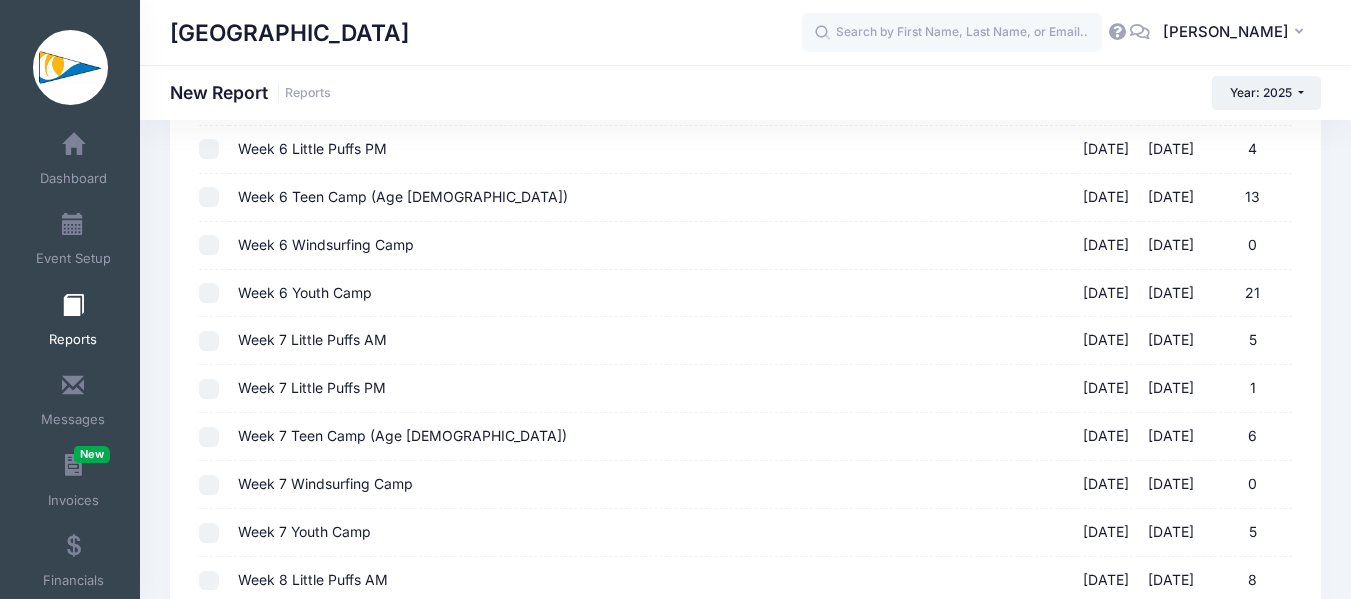 scroll, scrollTop: 1700, scrollLeft: 0, axis: vertical 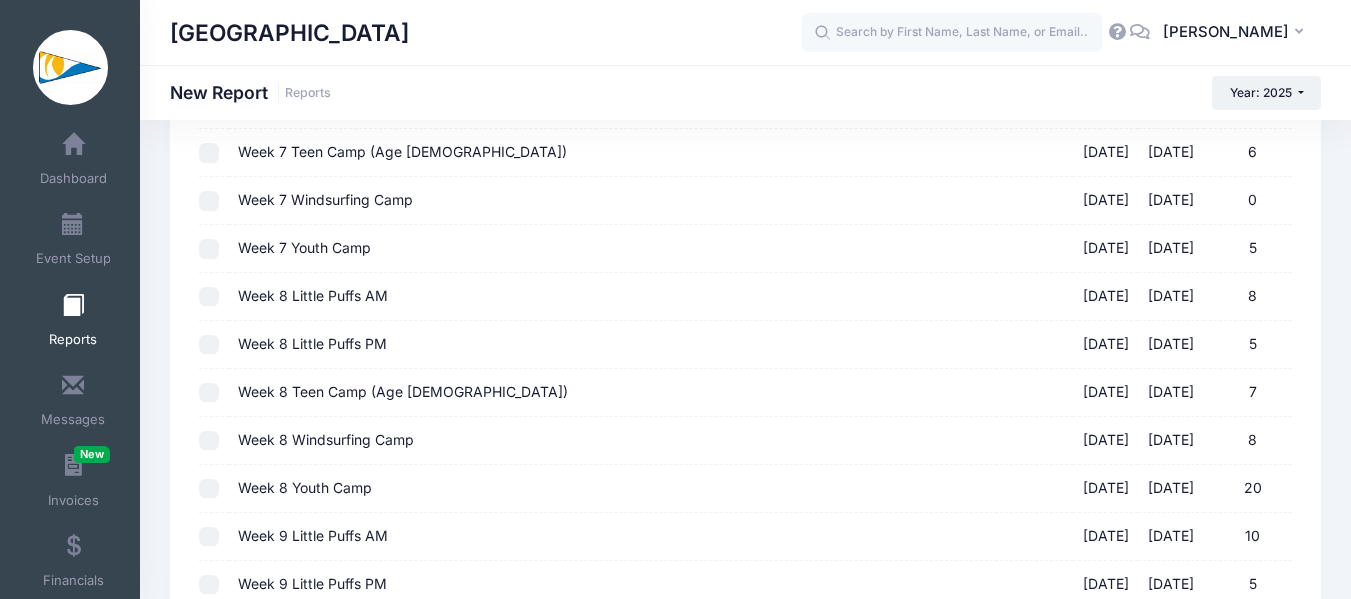 drag, startPoint x: 204, startPoint y: 300, endPoint x: 215, endPoint y: 344, distance: 45.35416 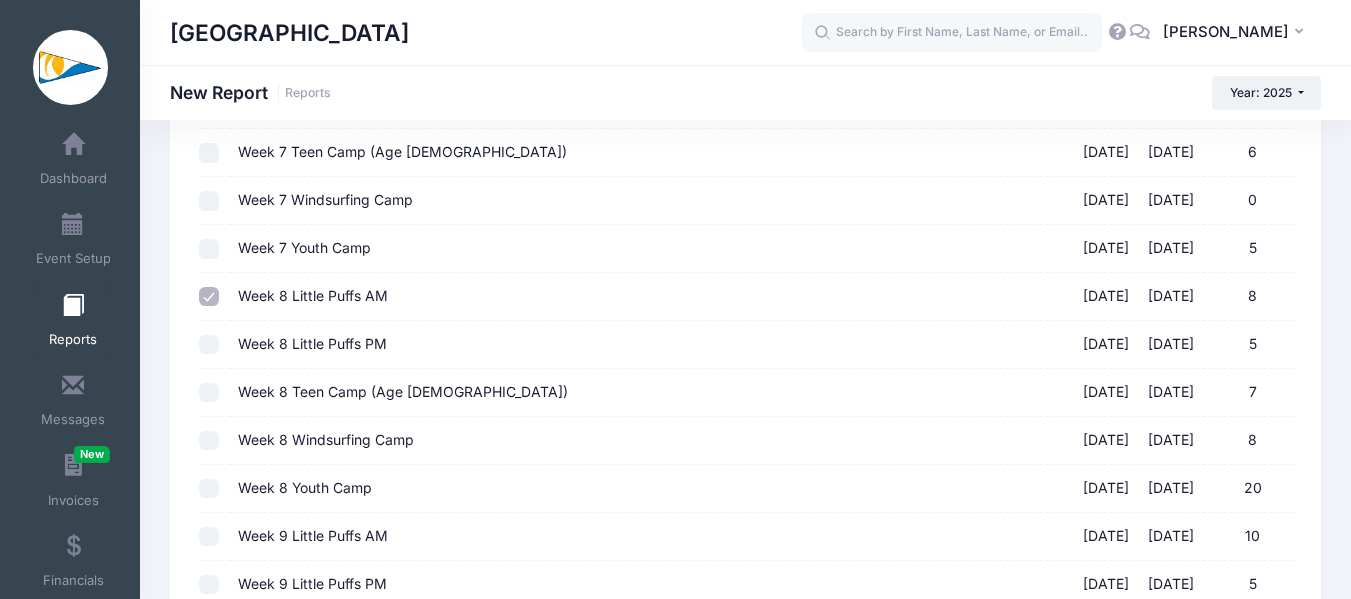 click on "Week 8 Little Puffs PM 07/21/2025 - 07/25/2025  5" at bounding box center (209, 345) 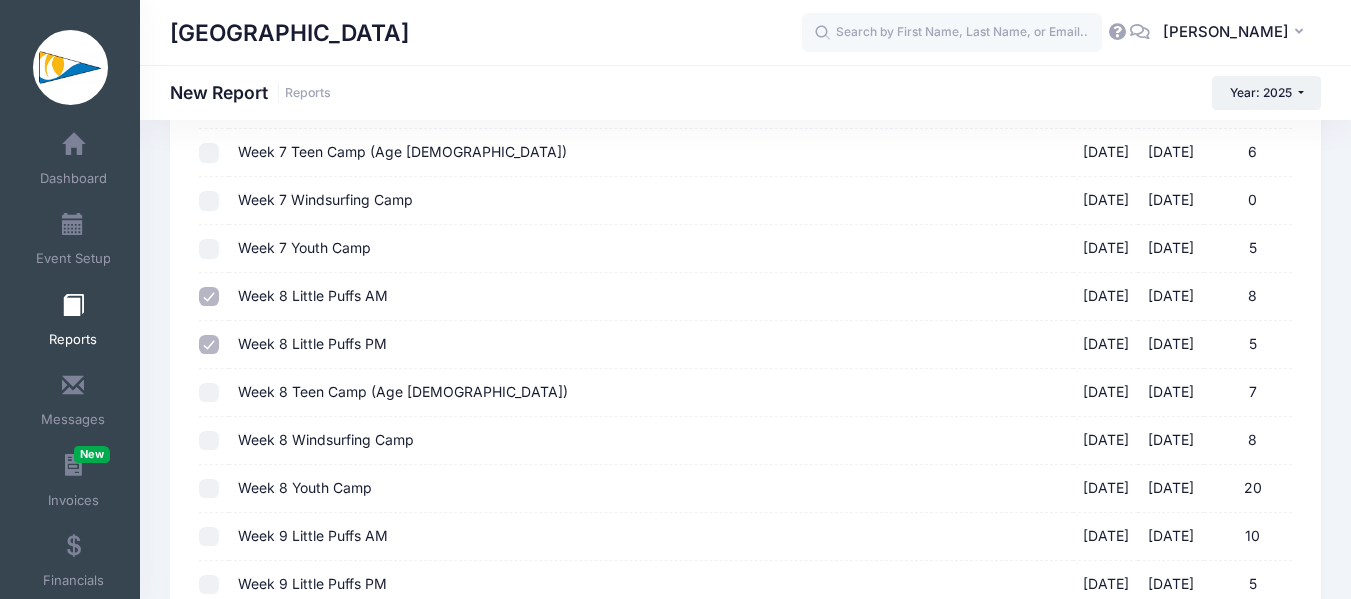 click on "Week 8 Teen Camp (Age 12-16) 07/21/2025 - 07/25/2025  7" at bounding box center [209, 393] 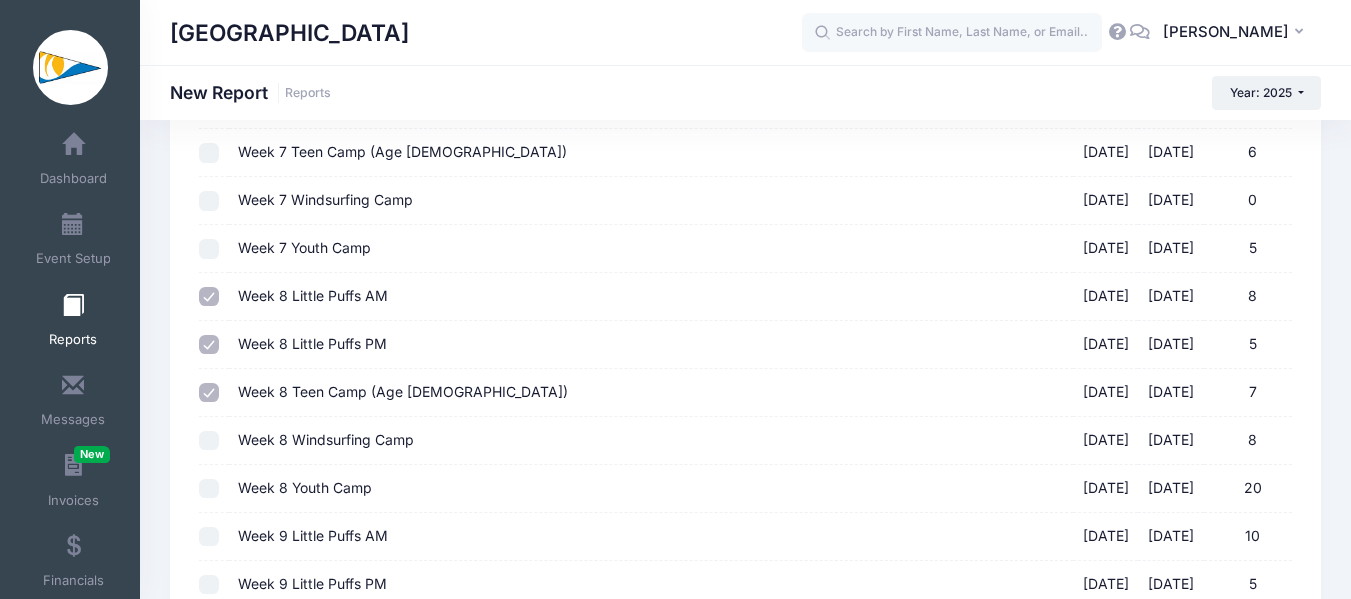 click on "Week 8 Windsurfing Camp 07/21/2025 - 07/25/2025  8" at bounding box center (209, 441) 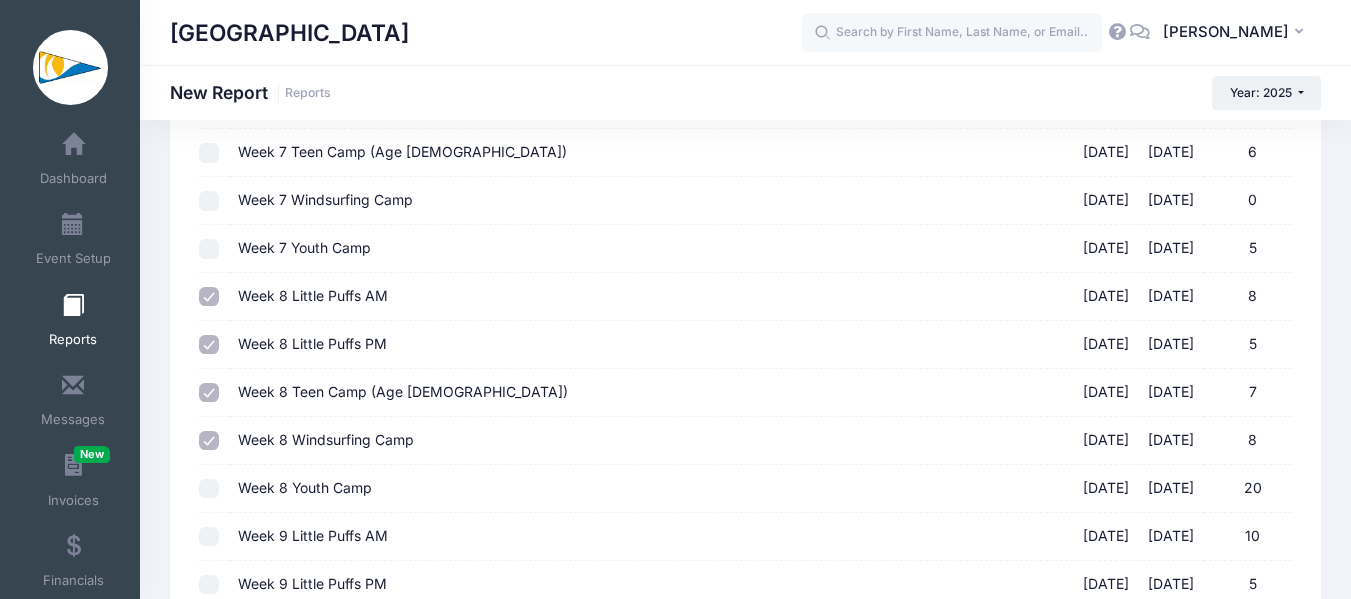 click on "Week 8 Youth Camp 07/21/2025 - 07/25/2025  20" at bounding box center [209, 489] 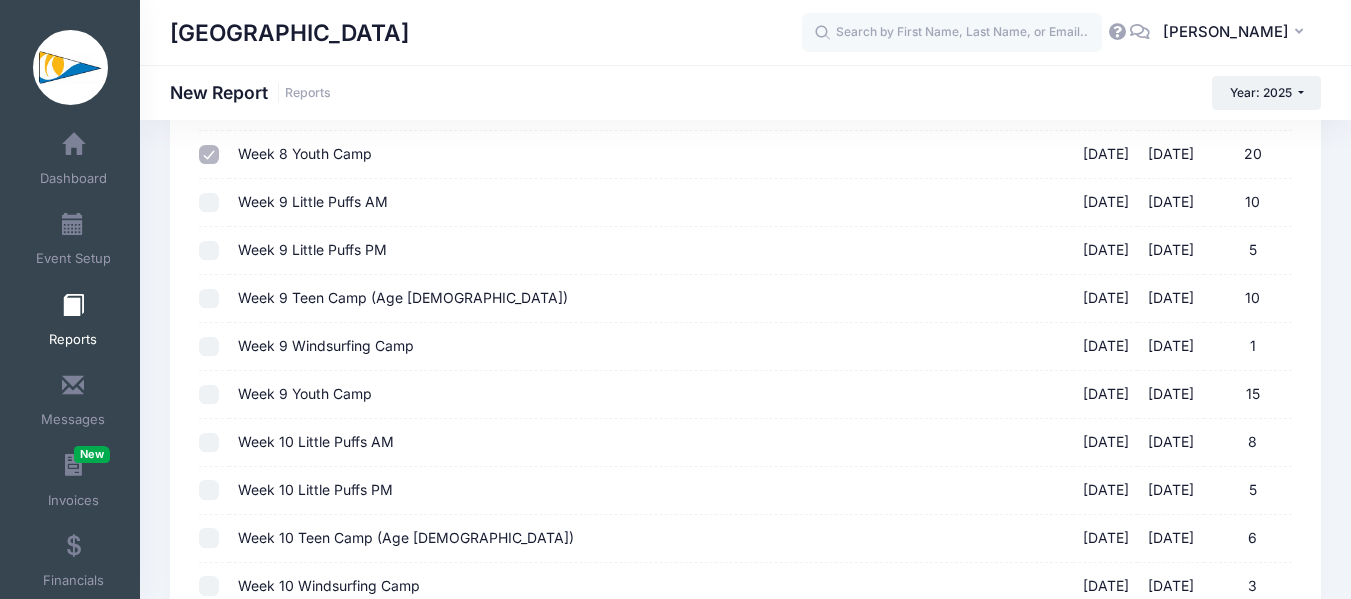 scroll, scrollTop: 2390, scrollLeft: 0, axis: vertical 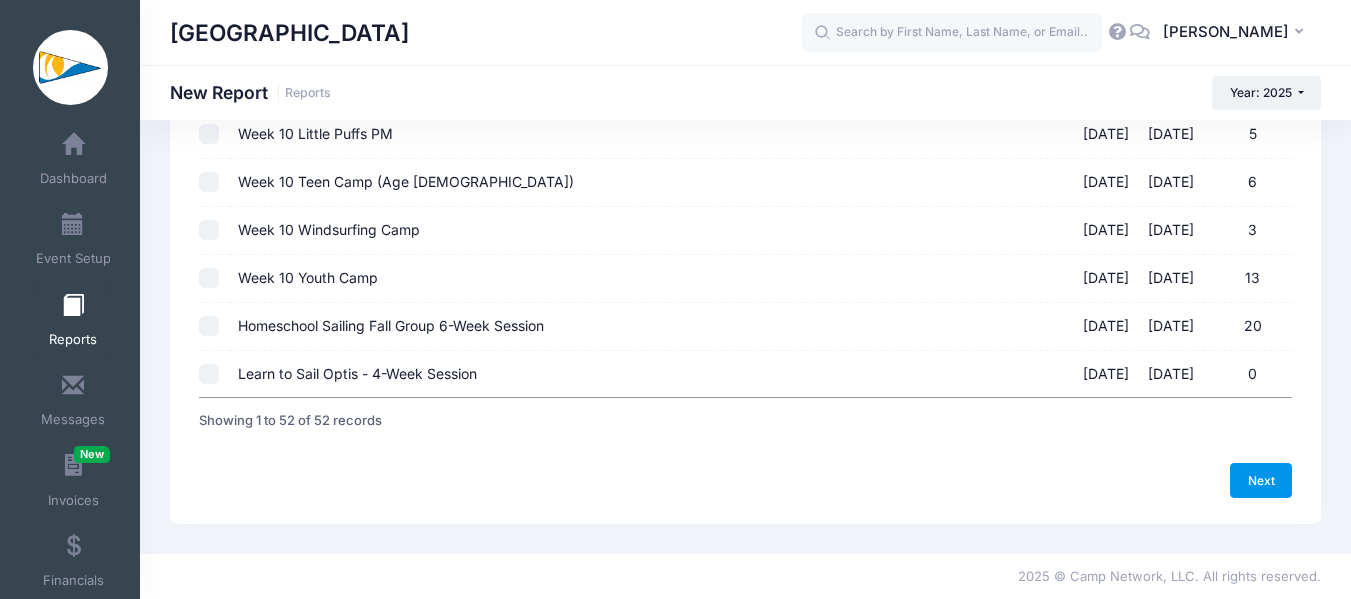 click on "Next" at bounding box center (1261, 480) 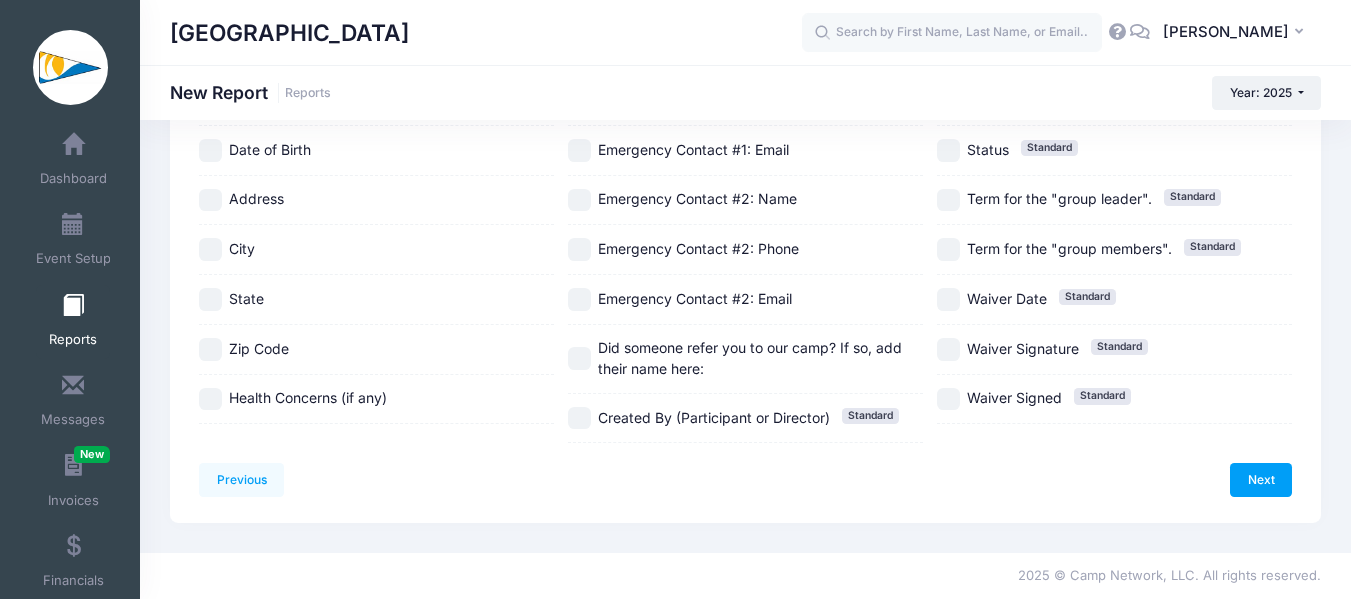 scroll, scrollTop: 0, scrollLeft: 0, axis: both 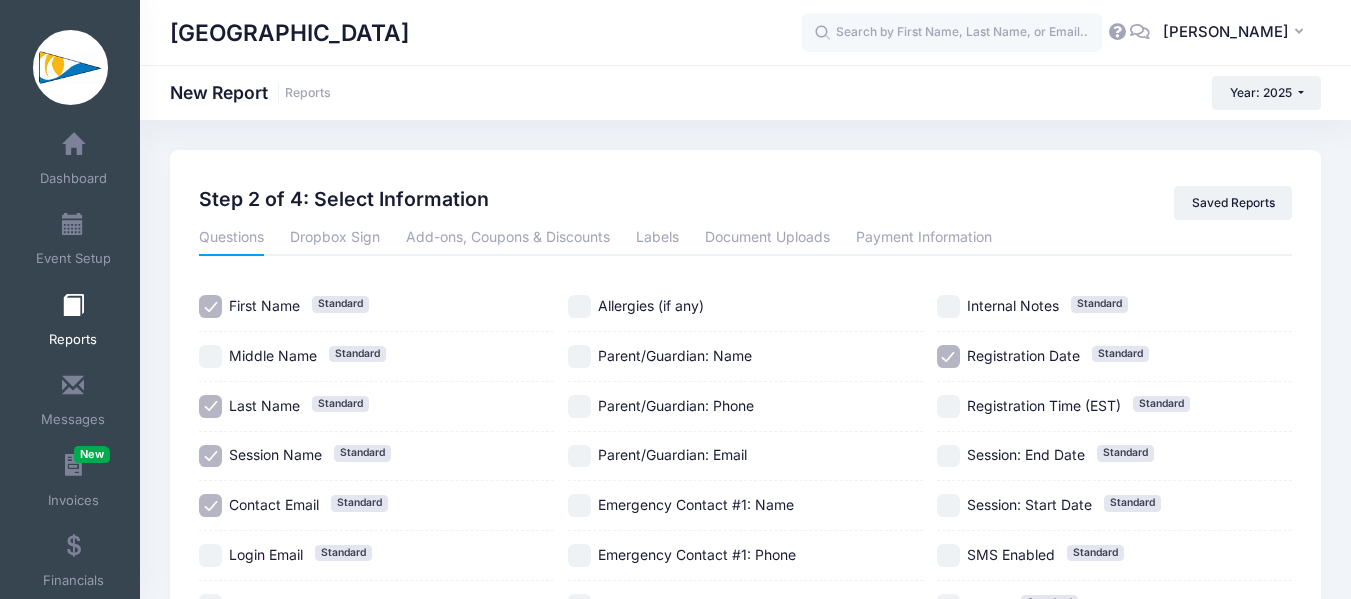 click on "Allergies (if any)" at bounding box center [651, 305] 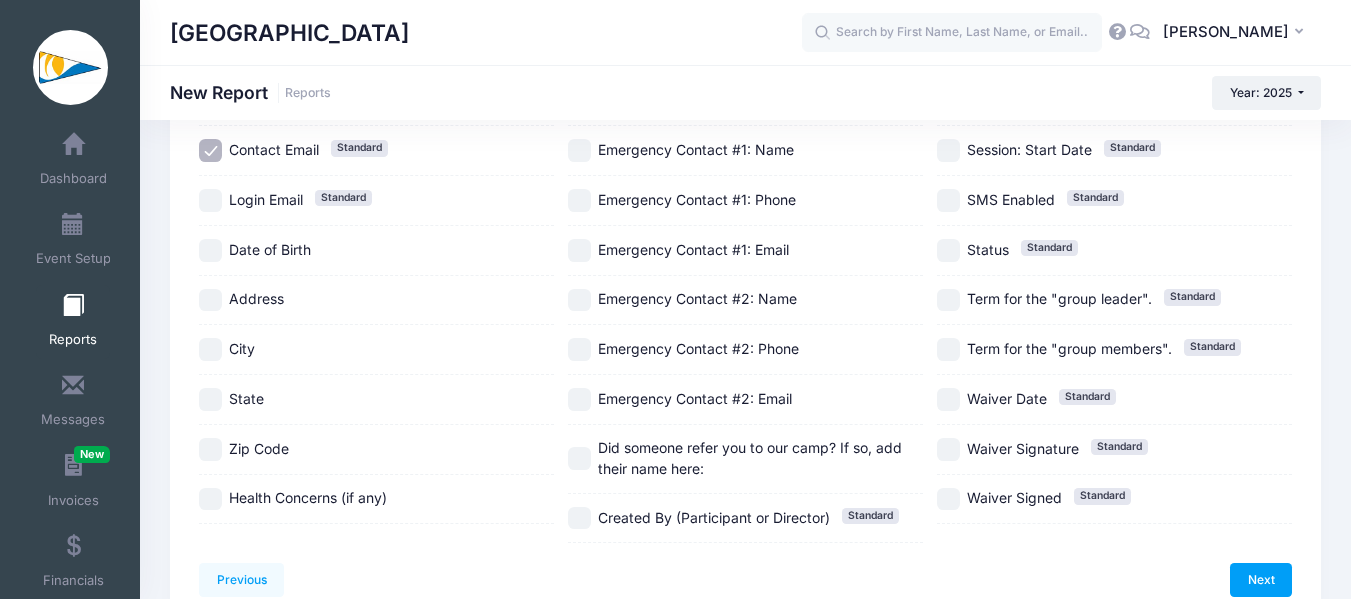 scroll, scrollTop: 455, scrollLeft: 0, axis: vertical 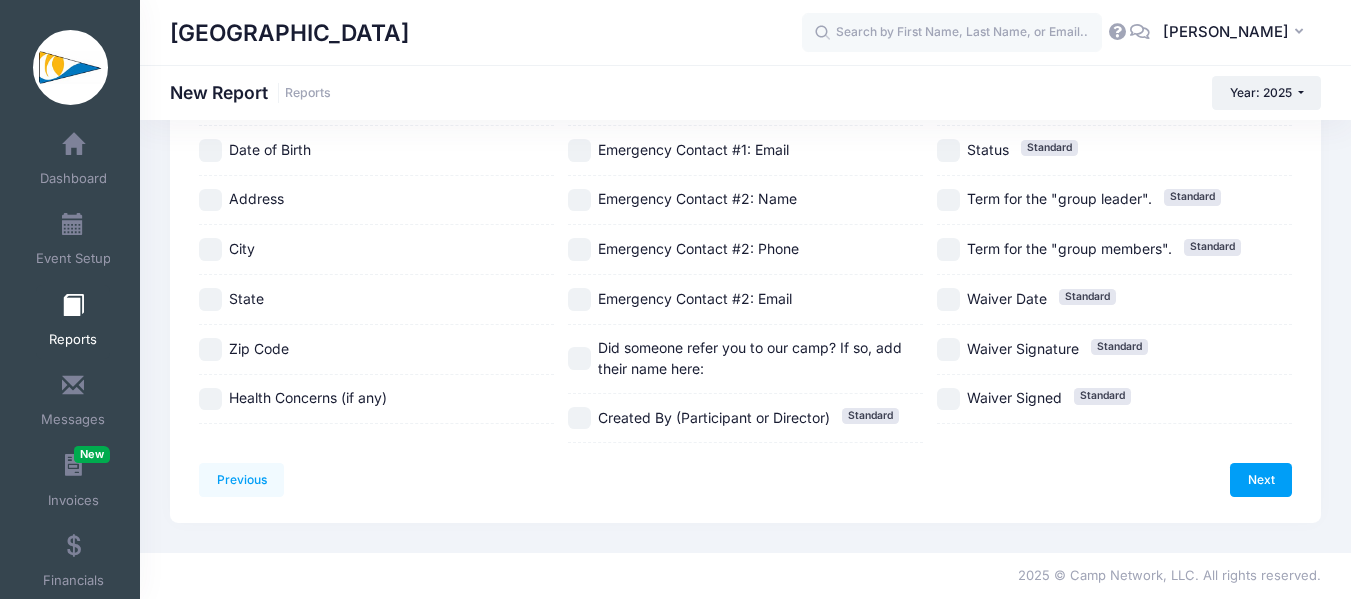 click on "Health Concerns (if any)" at bounding box center [308, 398] 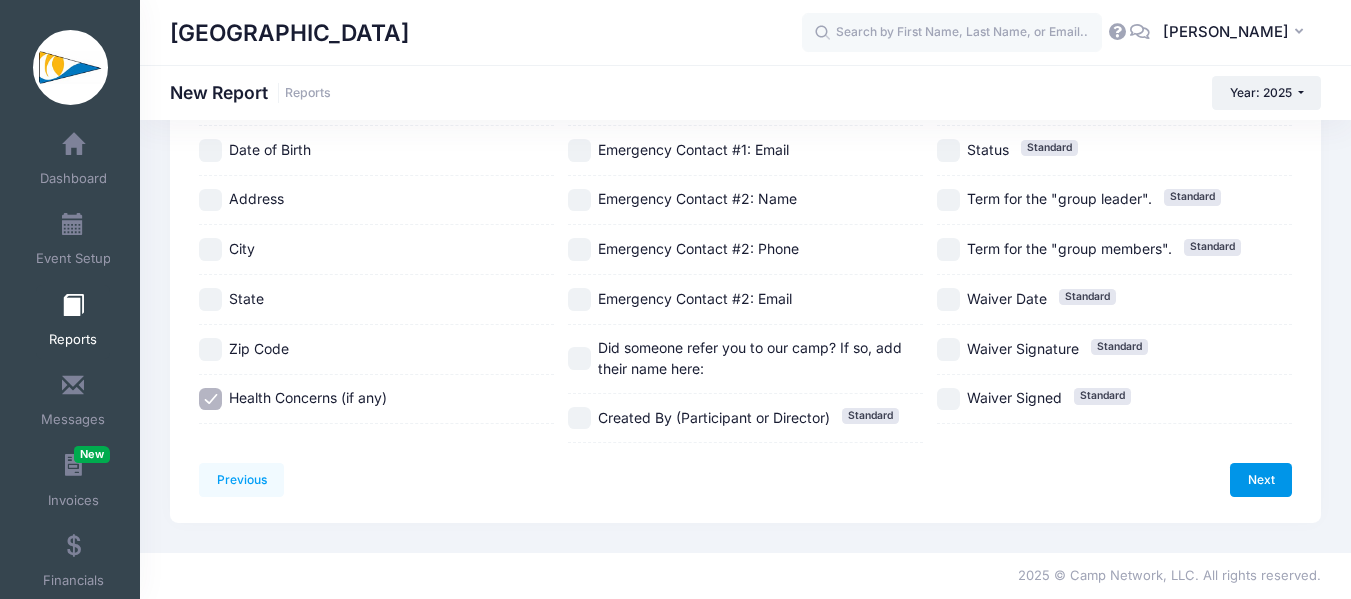 click on "Next" at bounding box center (1261, 480) 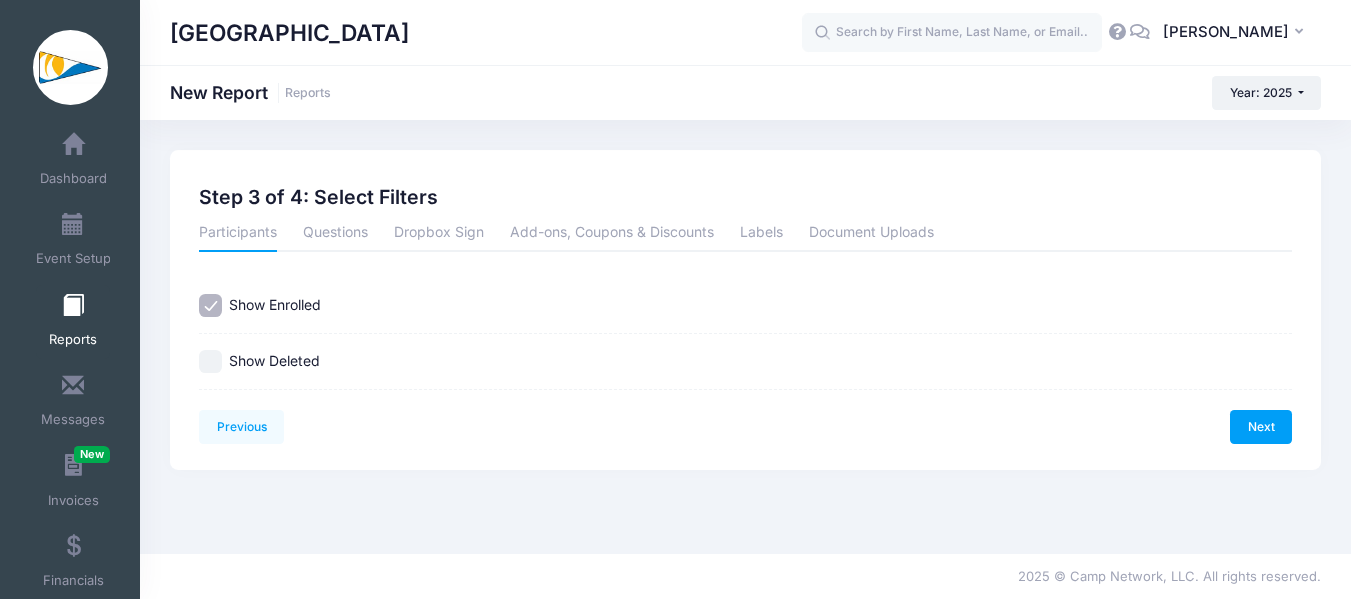 scroll, scrollTop: 0, scrollLeft: 0, axis: both 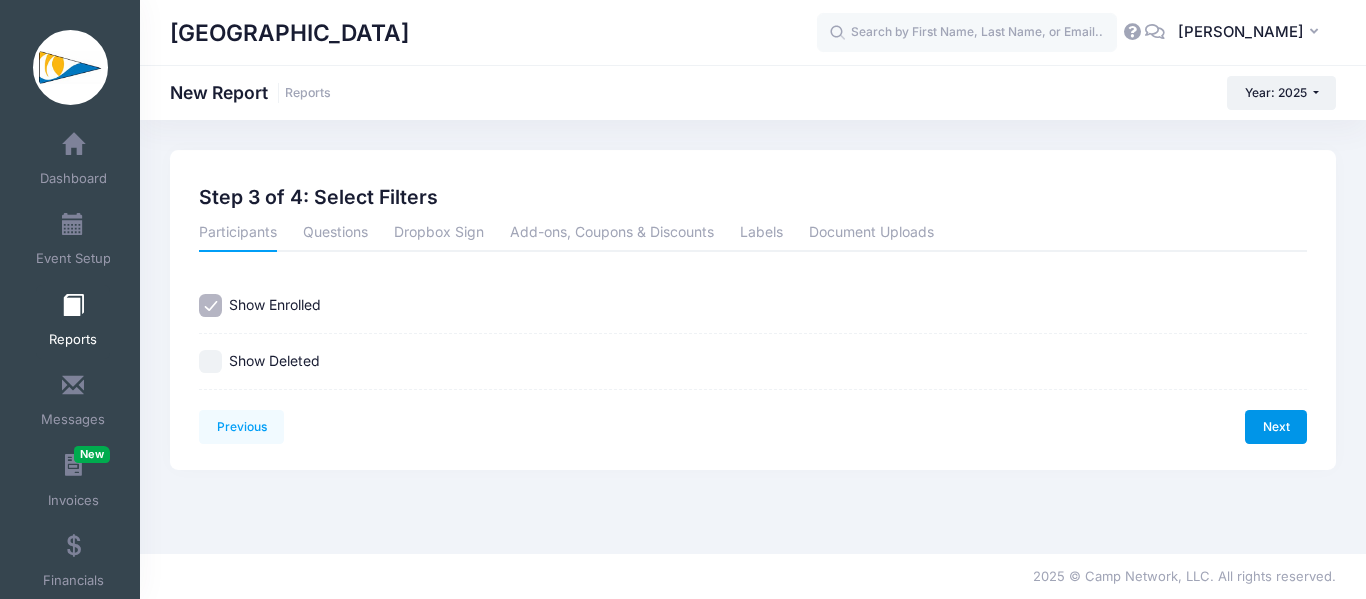 click on "Next" at bounding box center [1276, 427] 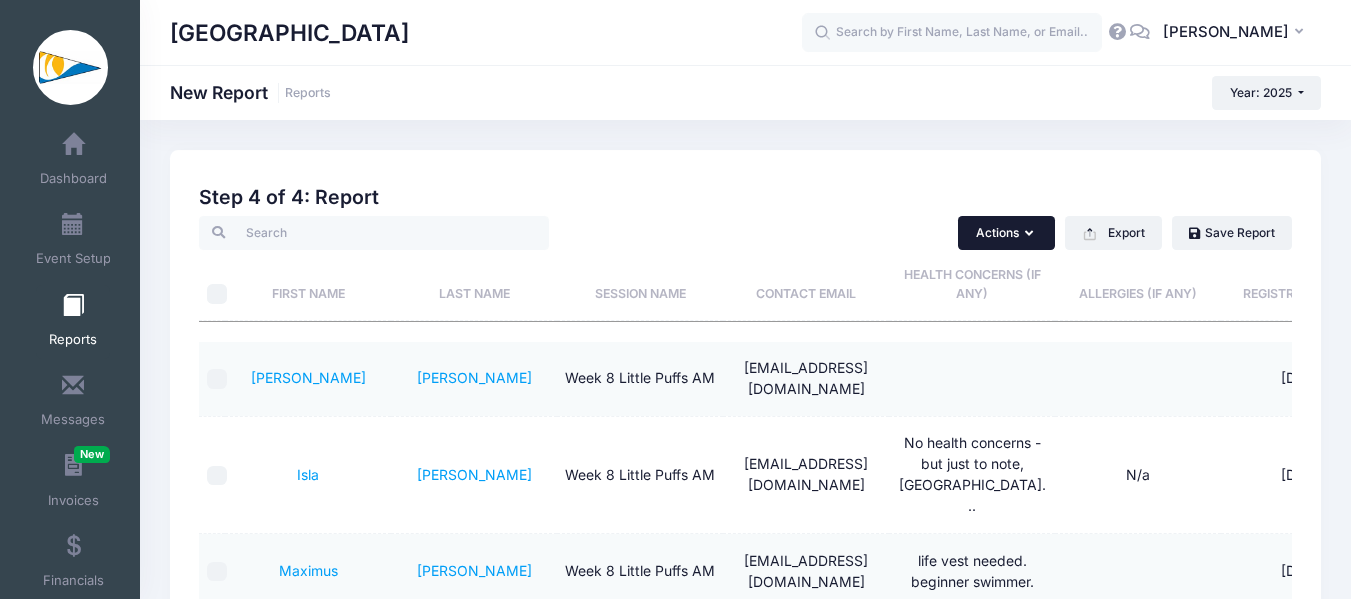 click on "Actions" at bounding box center [1006, 233] 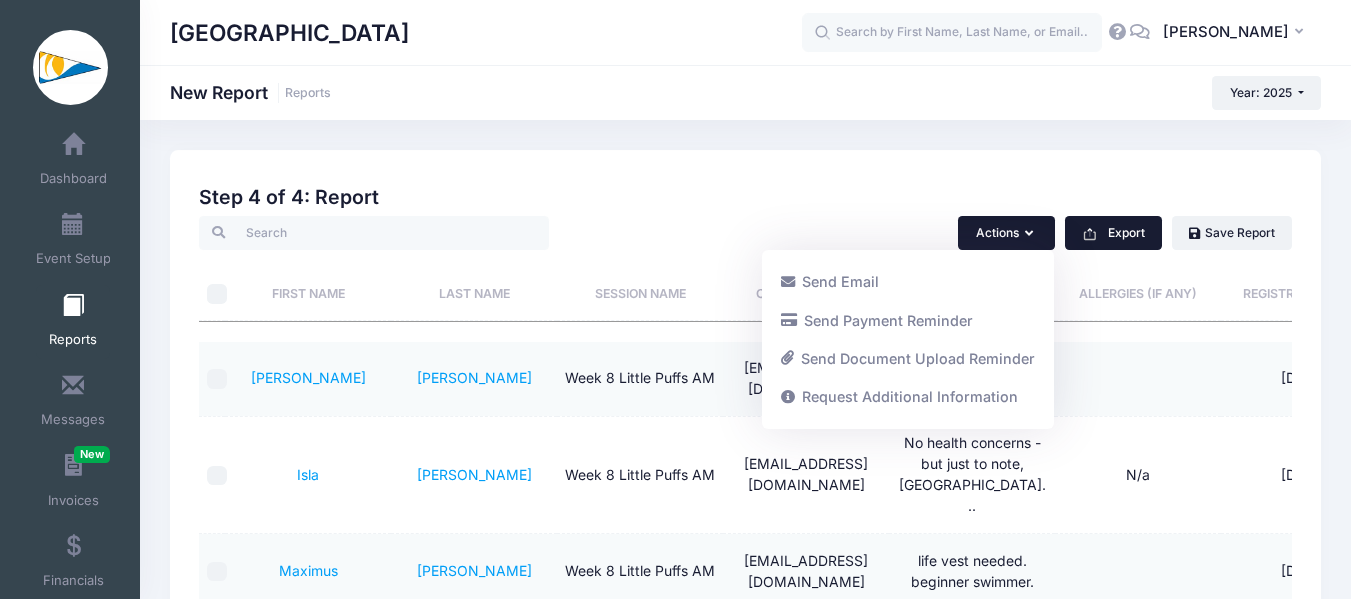 click on "Export" at bounding box center (1113, 233) 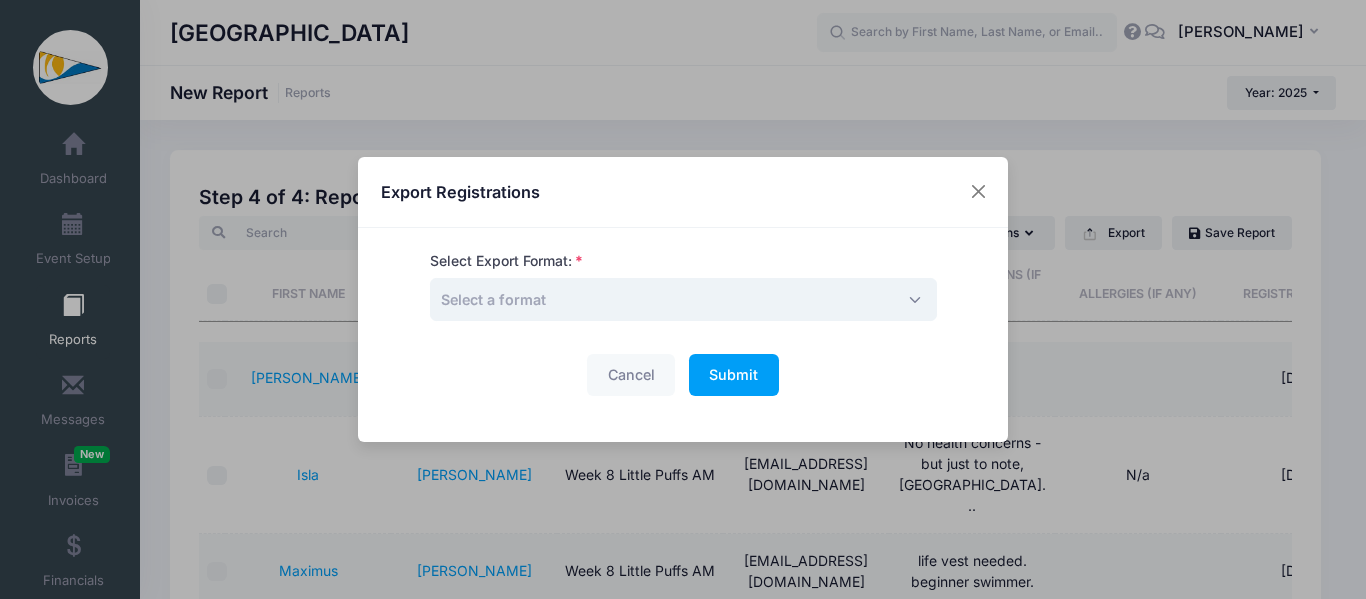 click on "Select a format" at bounding box center (683, 299) 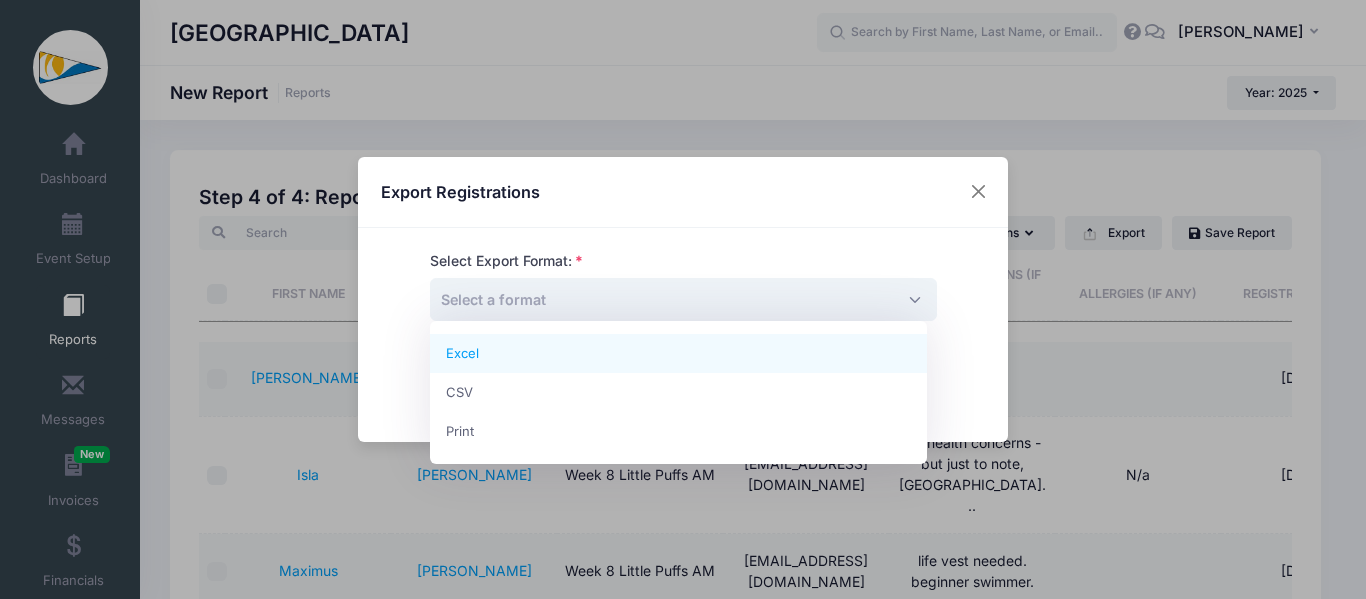 select on "excel" 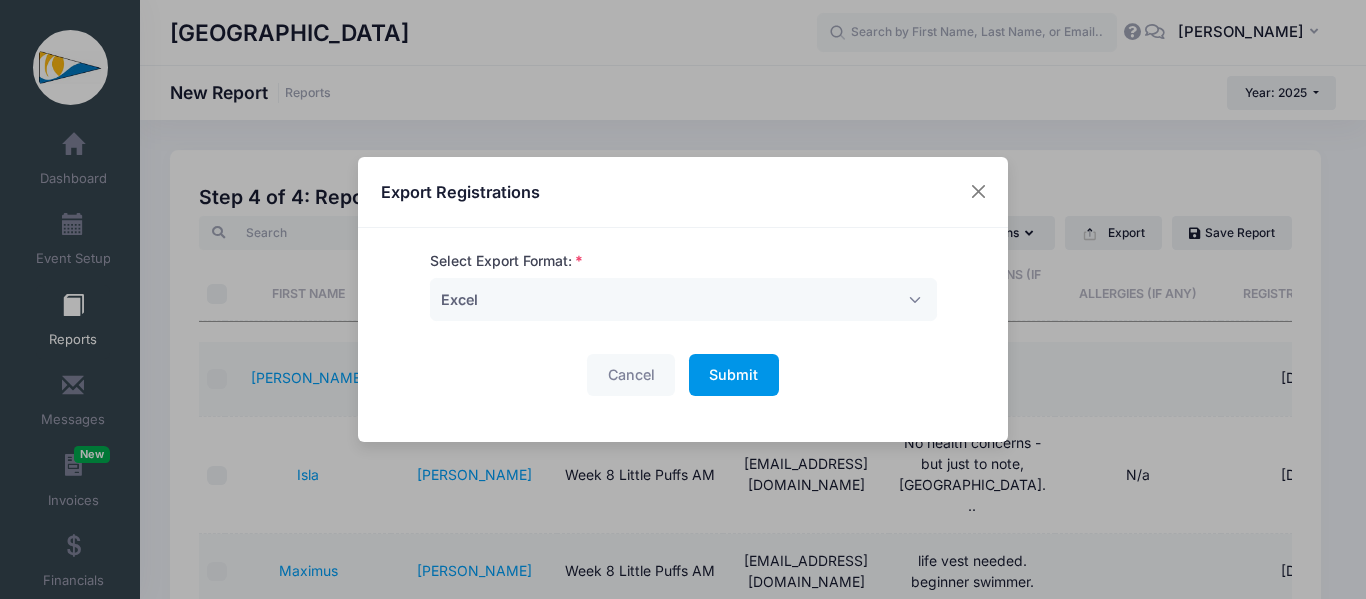 click on "Submit" at bounding box center [733, 374] 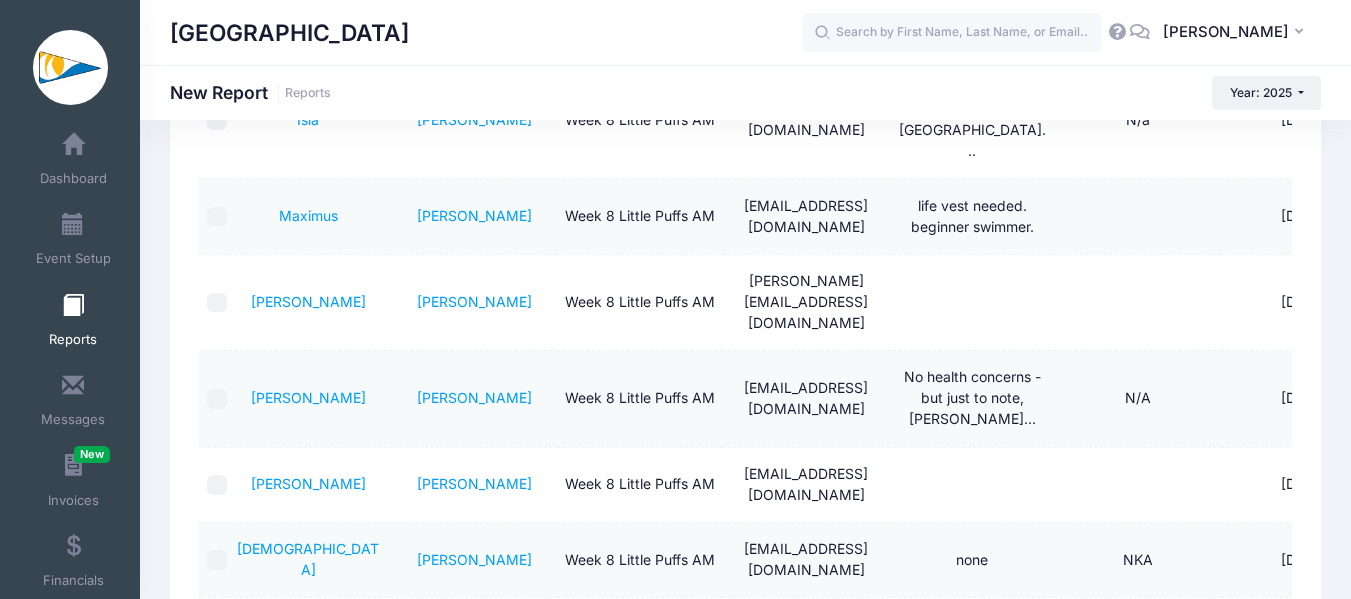 scroll, scrollTop: 572, scrollLeft: 0, axis: vertical 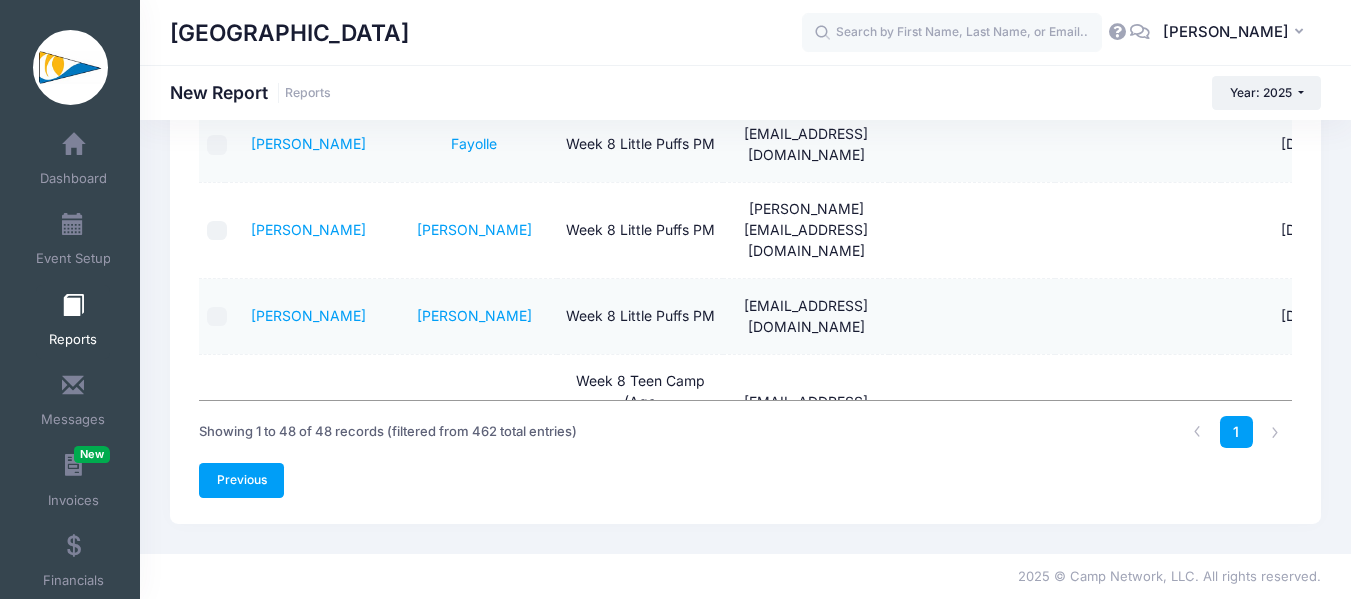 click on "Previous" at bounding box center [241, 480] 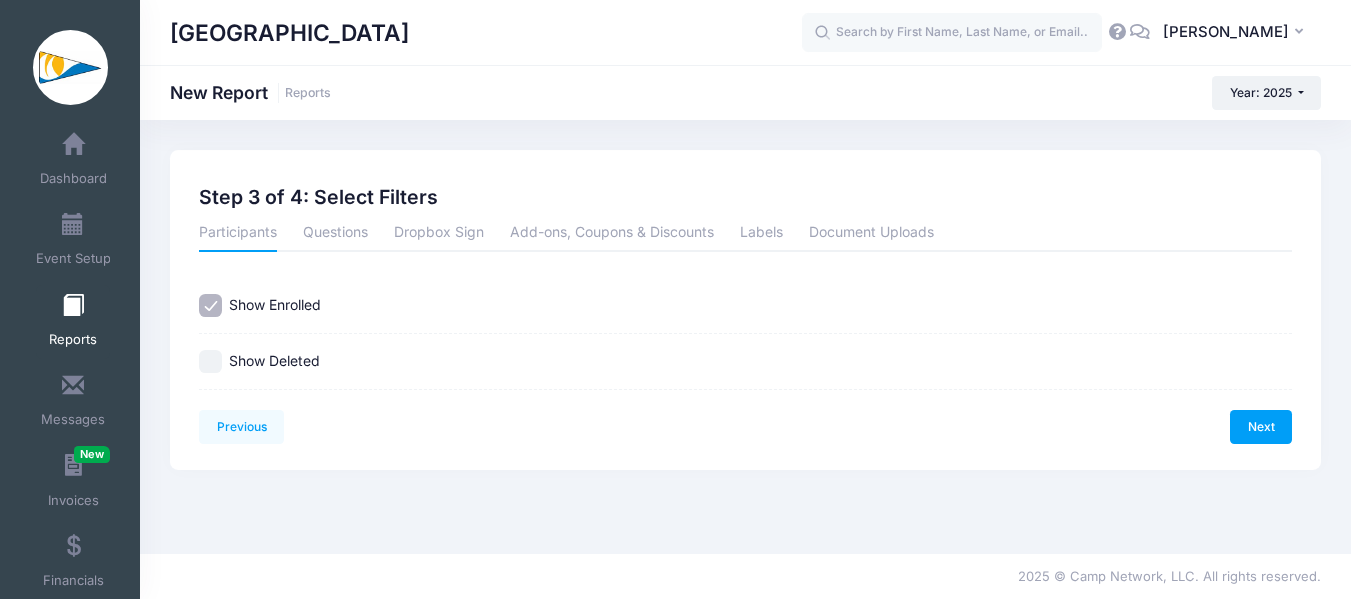 scroll, scrollTop: 0, scrollLeft: 0, axis: both 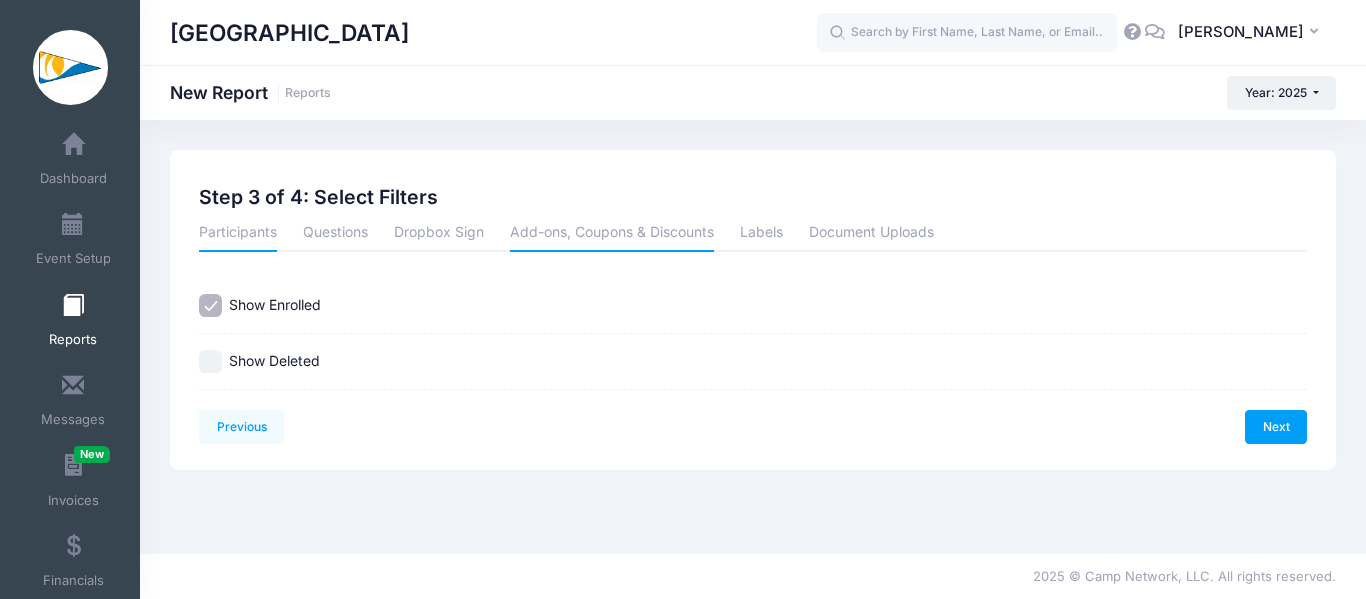 click on "Add-ons, Coupons & Discounts" at bounding box center (612, 234) 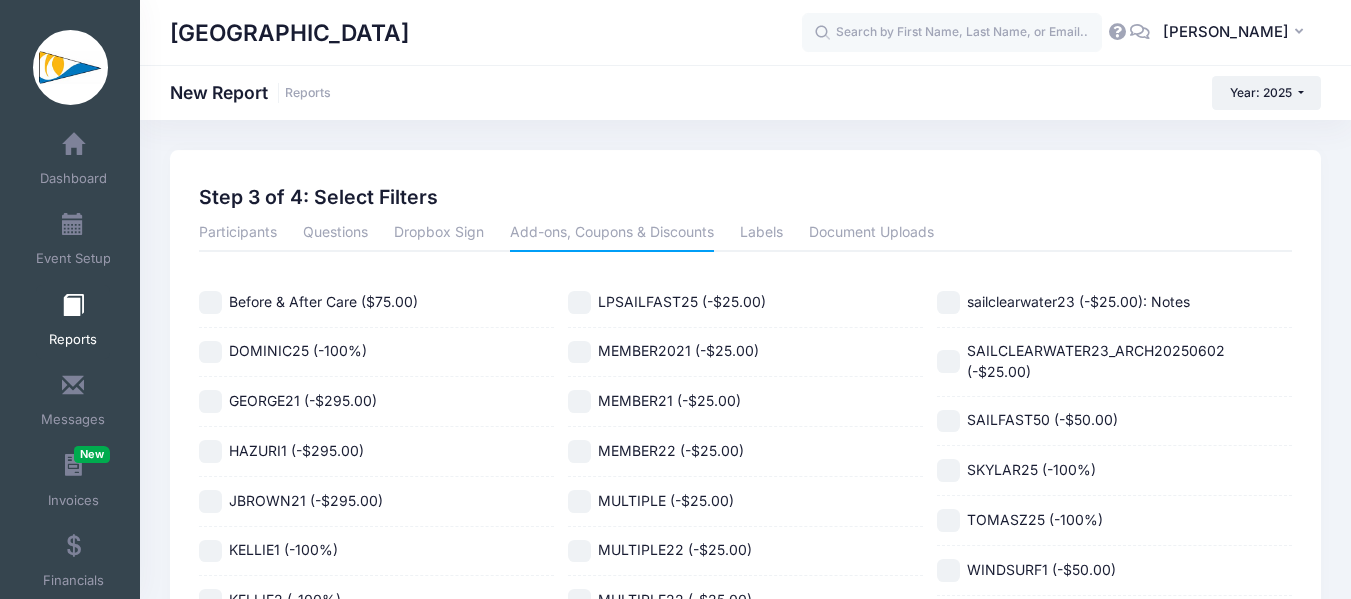 click on "Before & After Care ($75.00)" at bounding box center (323, 301) 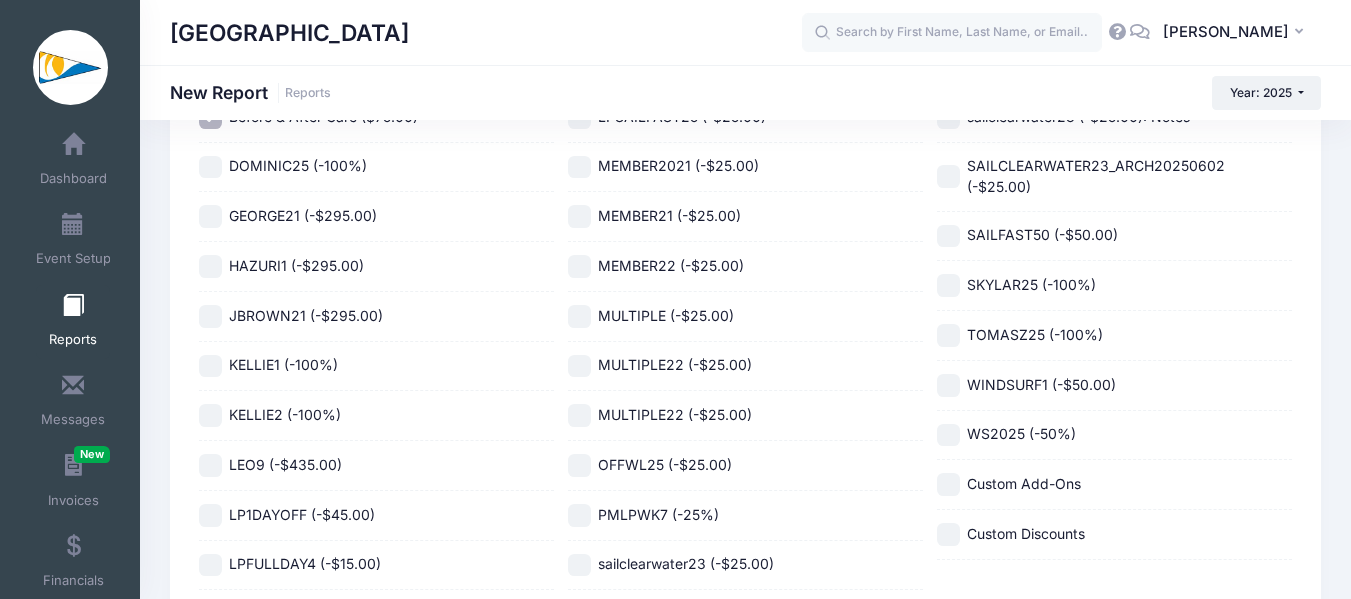 scroll, scrollTop: 332, scrollLeft: 0, axis: vertical 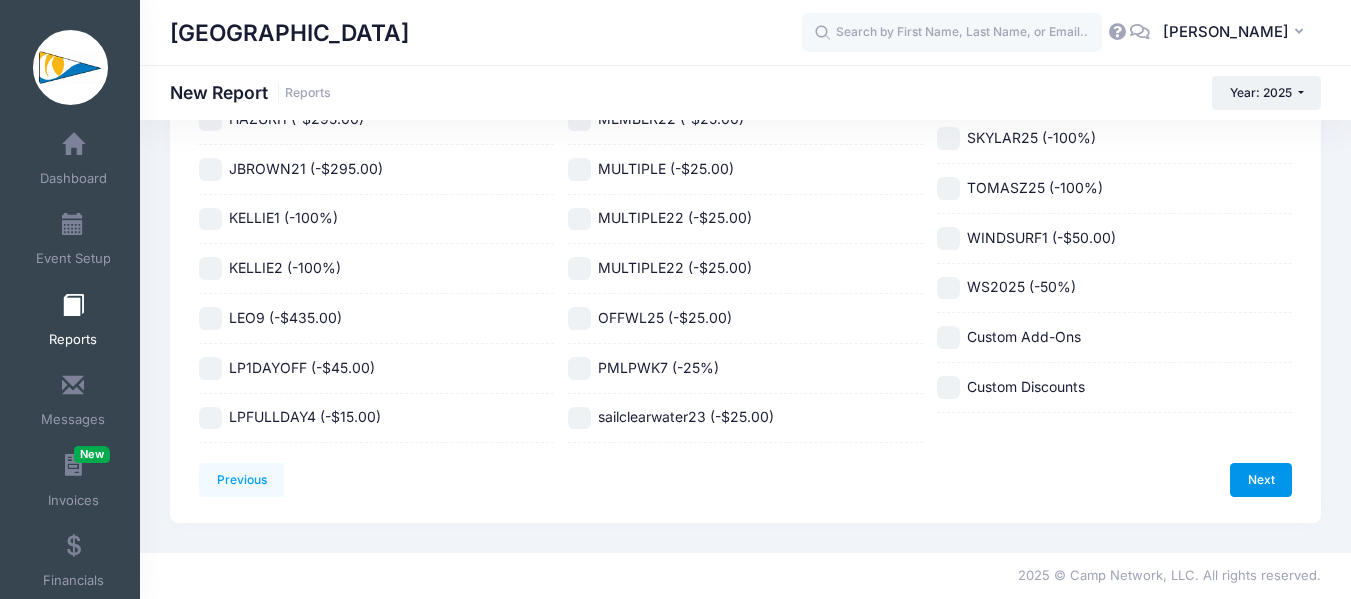 click on "Next" at bounding box center [1261, 480] 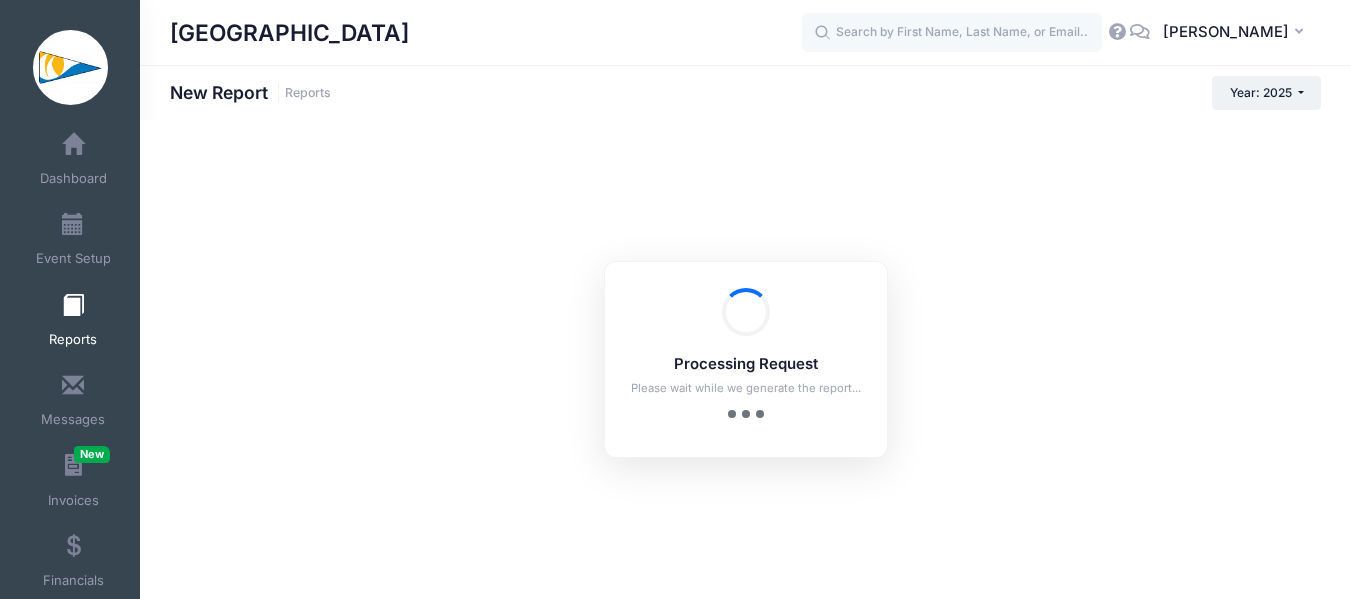 scroll, scrollTop: 0, scrollLeft: 0, axis: both 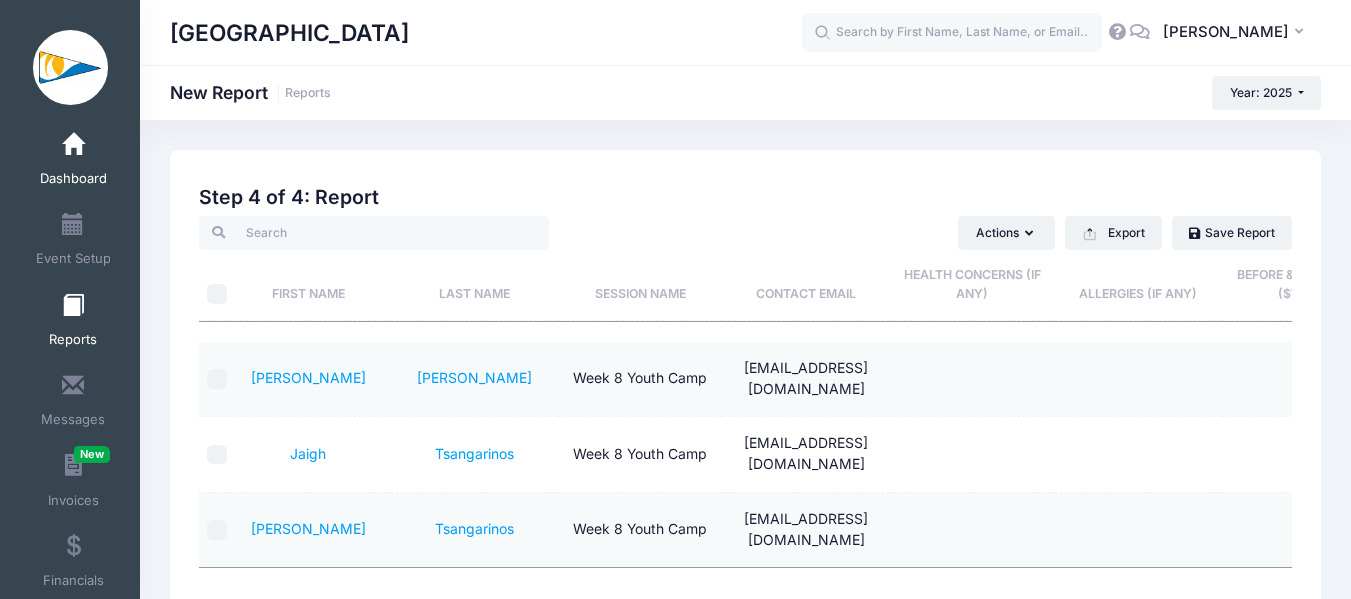 click on "Dashboard" at bounding box center (73, 161) 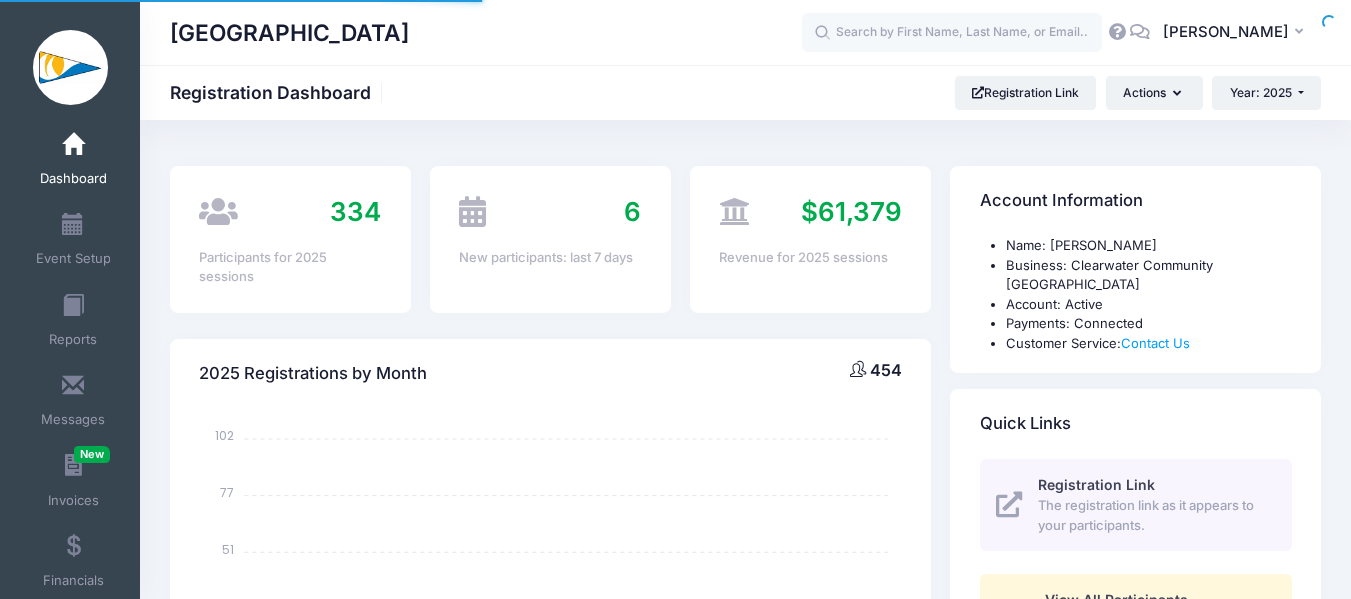 scroll, scrollTop: 0, scrollLeft: 0, axis: both 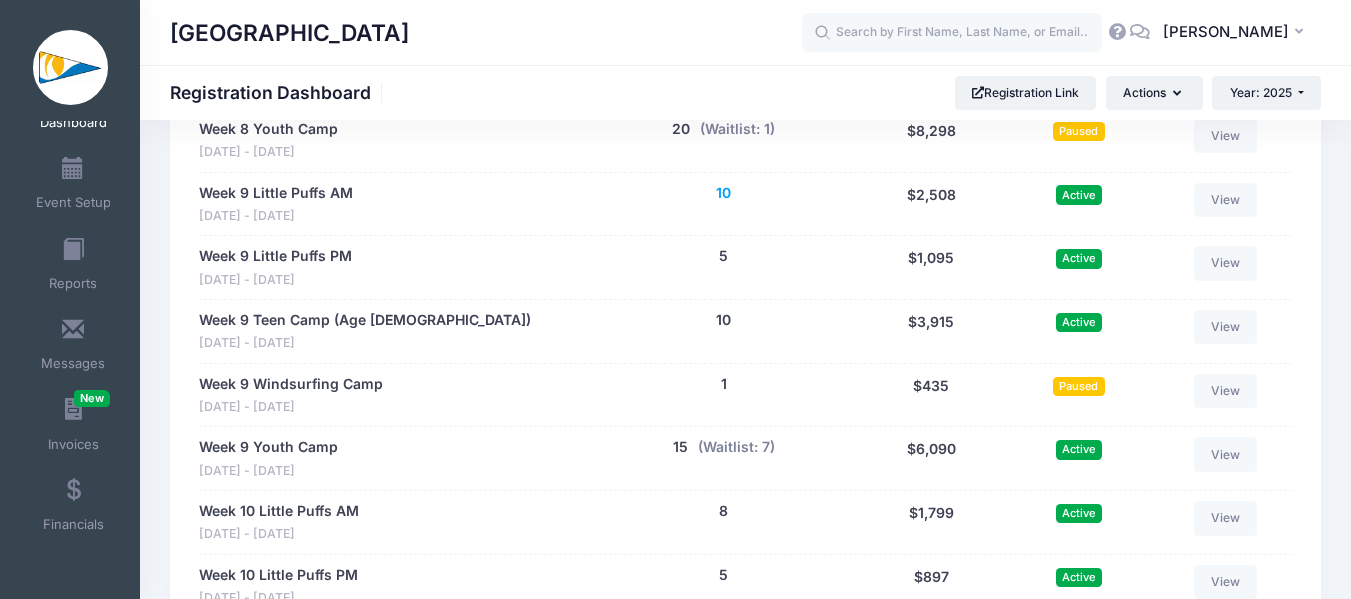 click on "10" at bounding box center (723, 193) 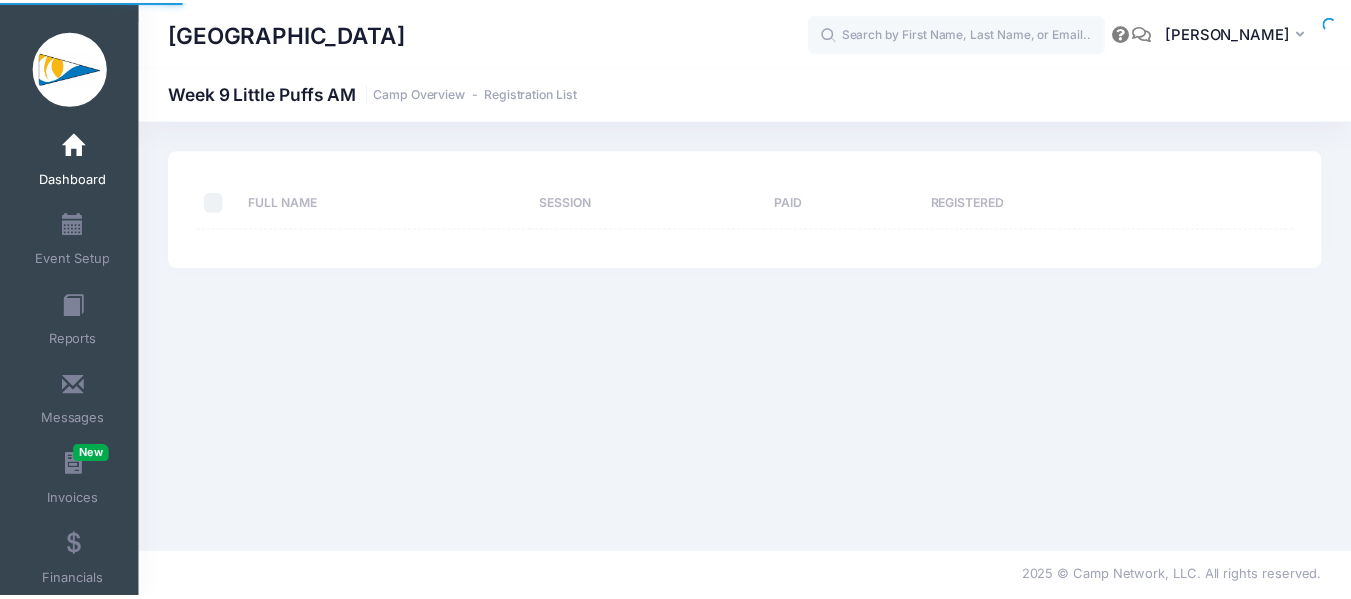 scroll, scrollTop: 0, scrollLeft: 0, axis: both 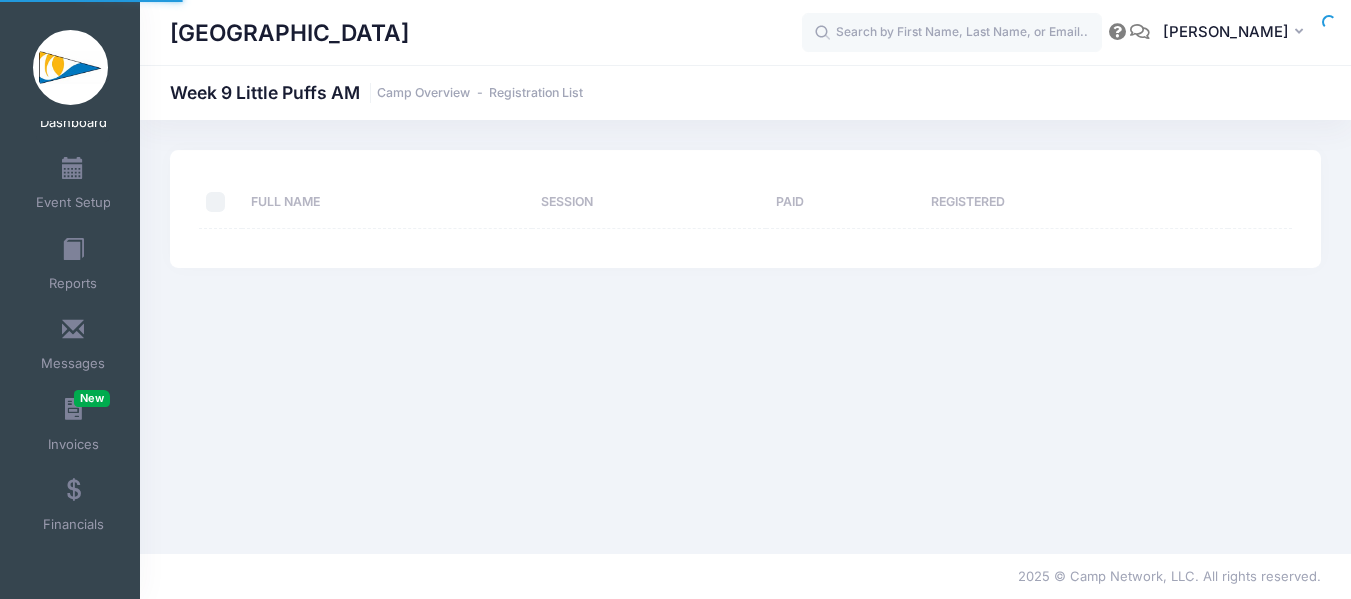 select on "10" 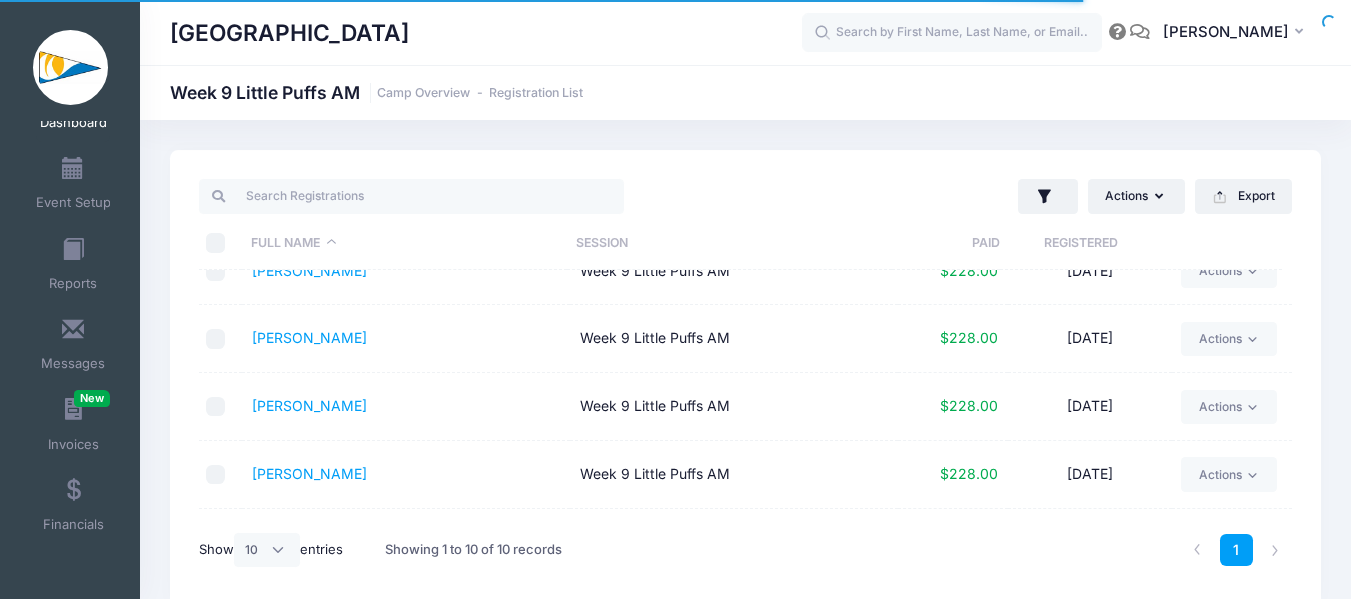 scroll, scrollTop: 0, scrollLeft: 0, axis: both 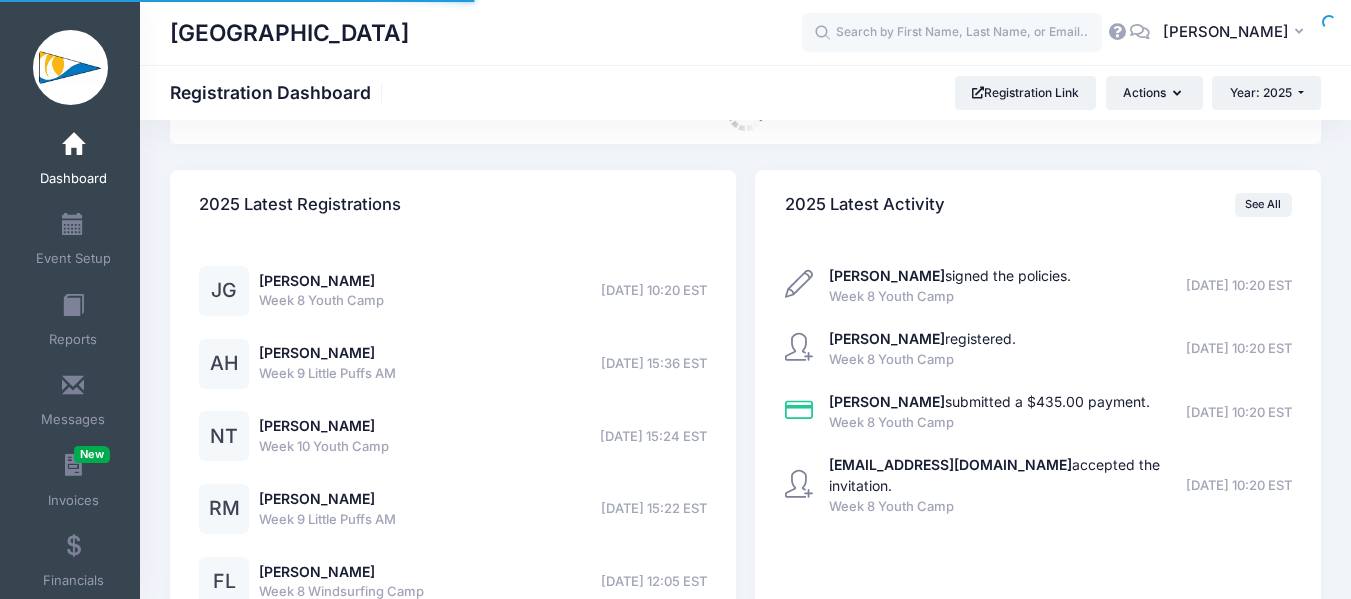 select 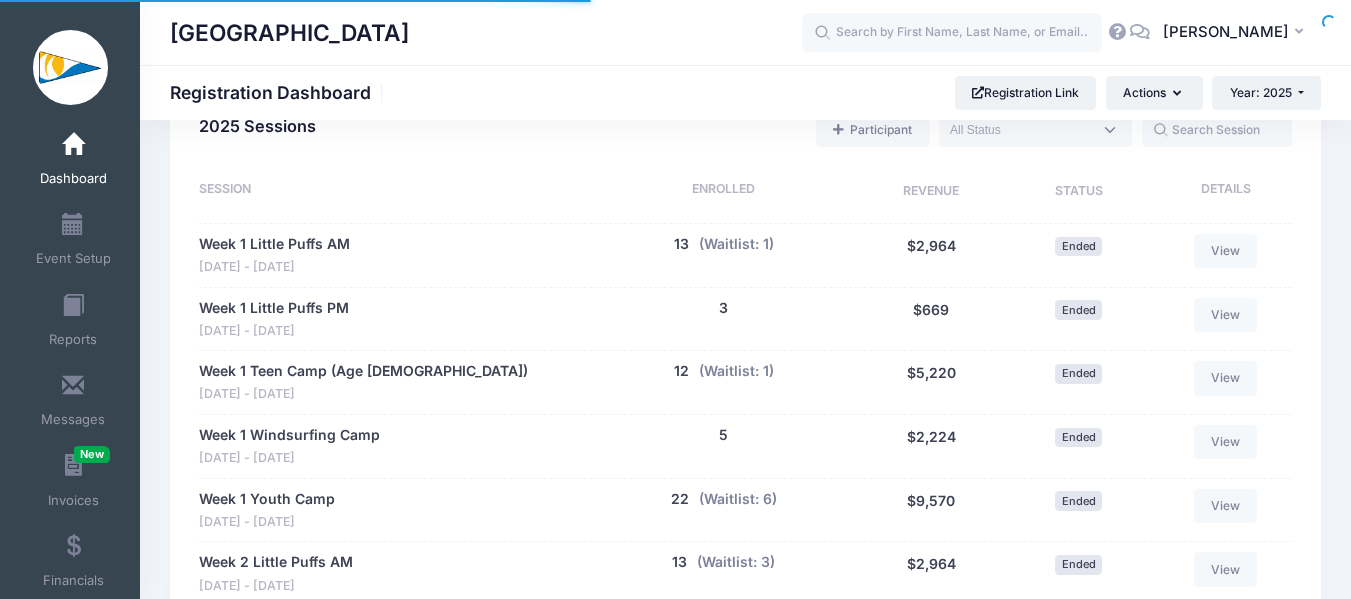 scroll, scrollTop: 1158, scrollLeft: 0, axis: vertical 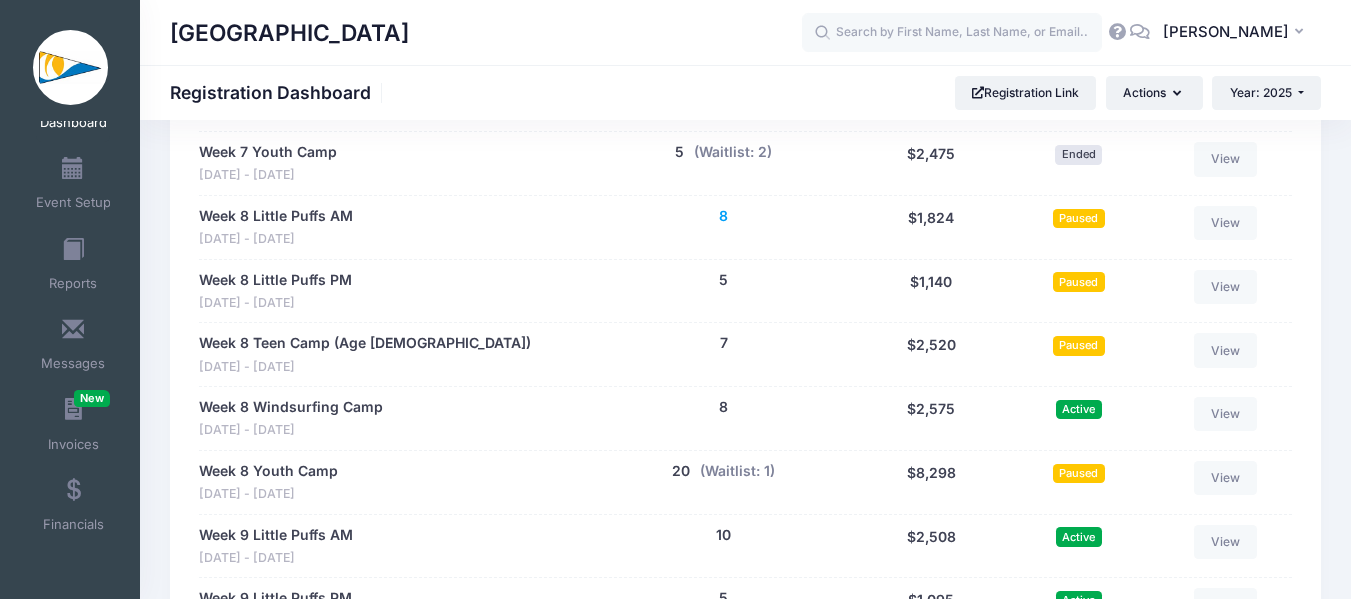 click on "8" at bounding box center (723, 216) 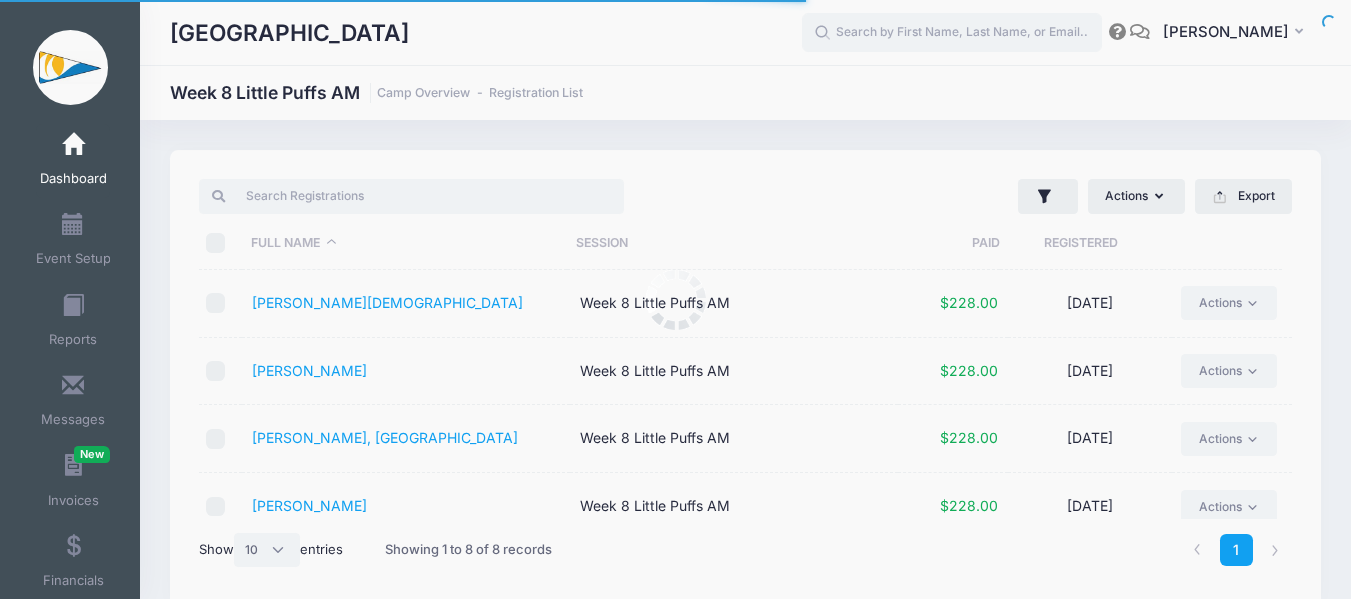 select on "10" 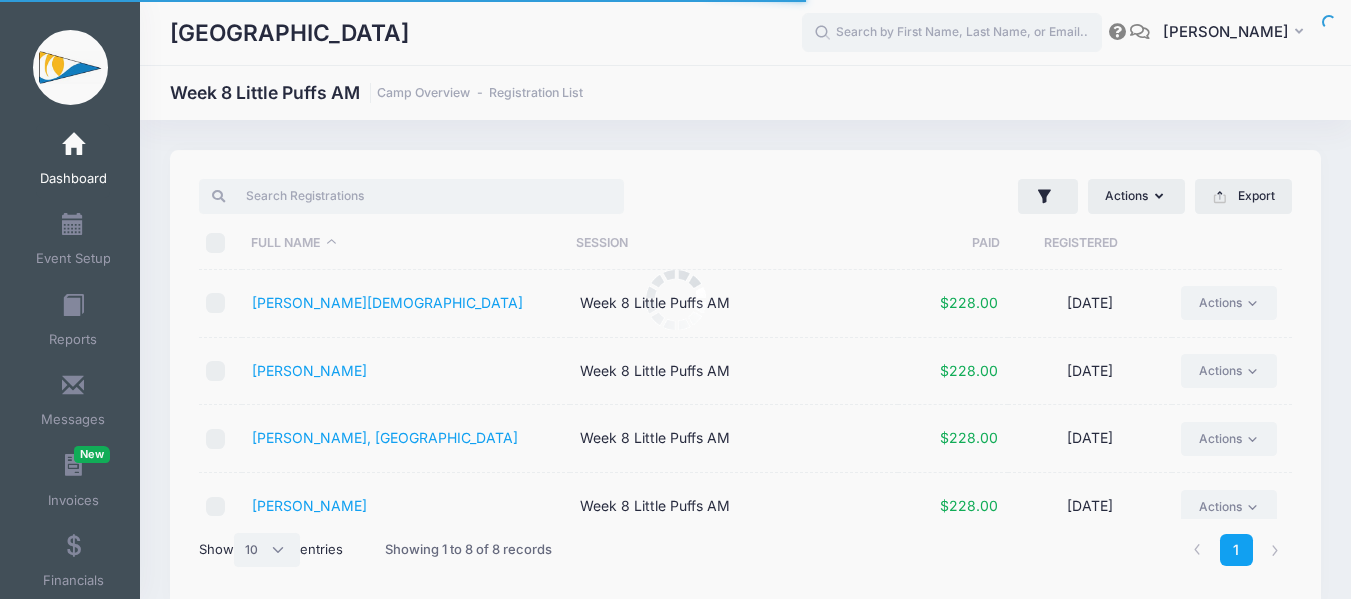 scroll, scrollTop: 0, scrollLeft: 0, axis: both 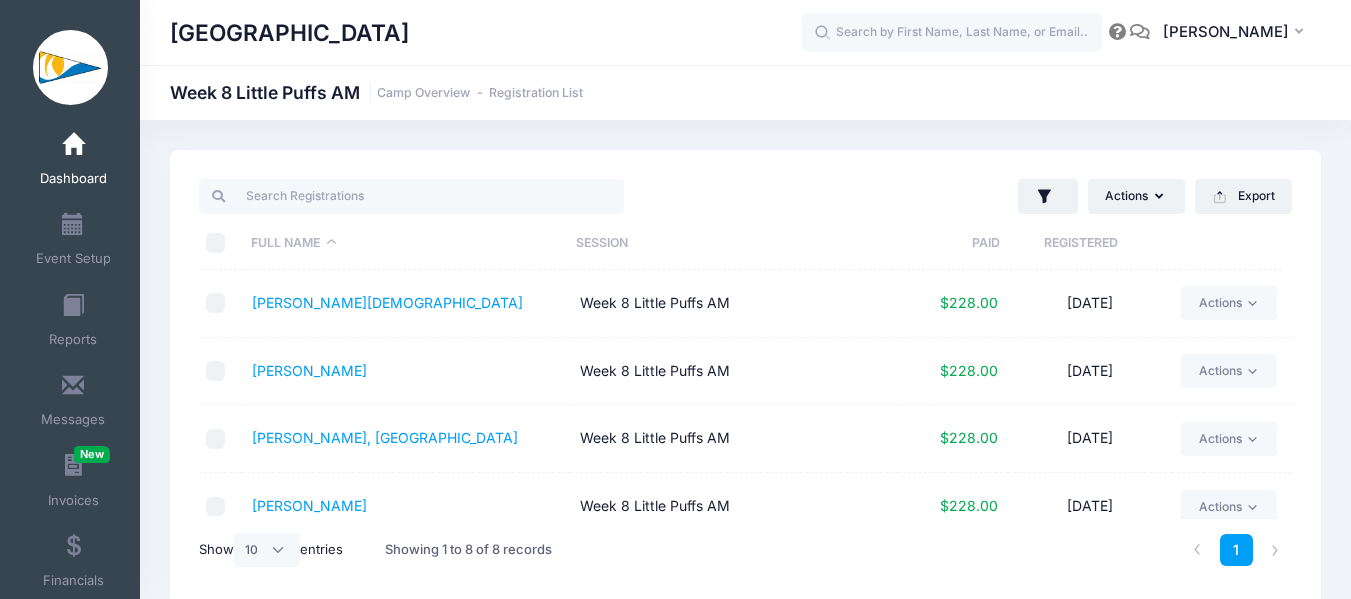 drag, startPoint x: 79, startPoint y: 137, endPoint x: 342, endPoint y: 330, distance: 326.2177 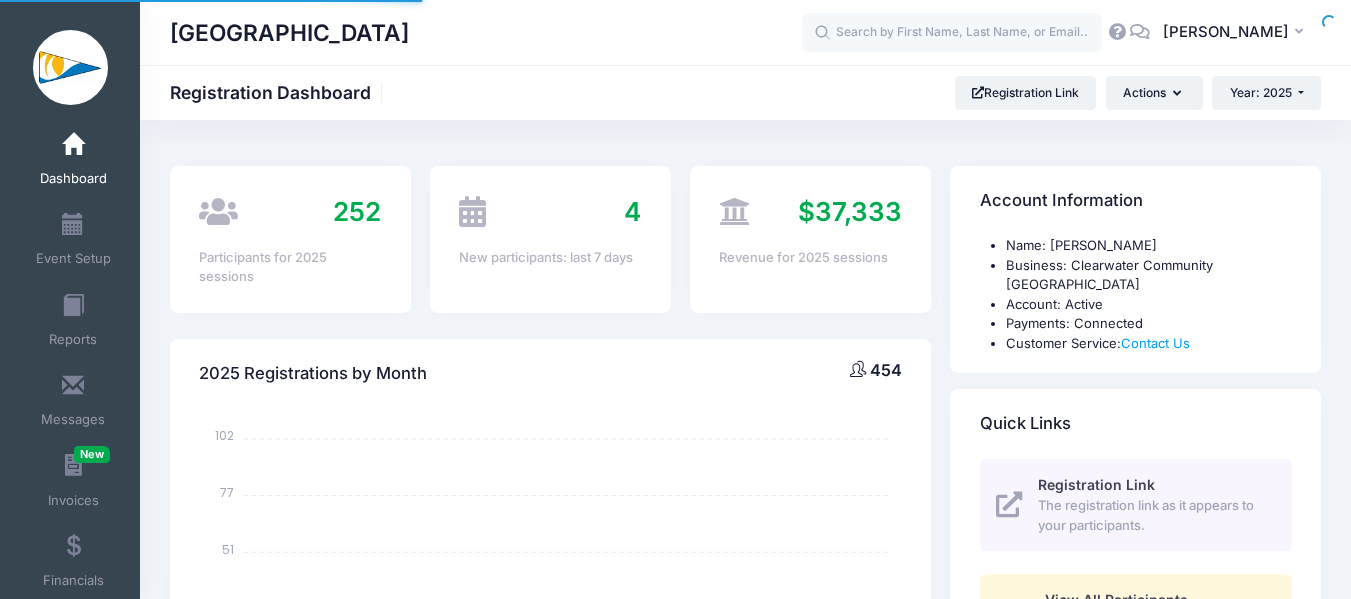 scroll, scrollTop: 0, scrollLeft: 0, axis: both 